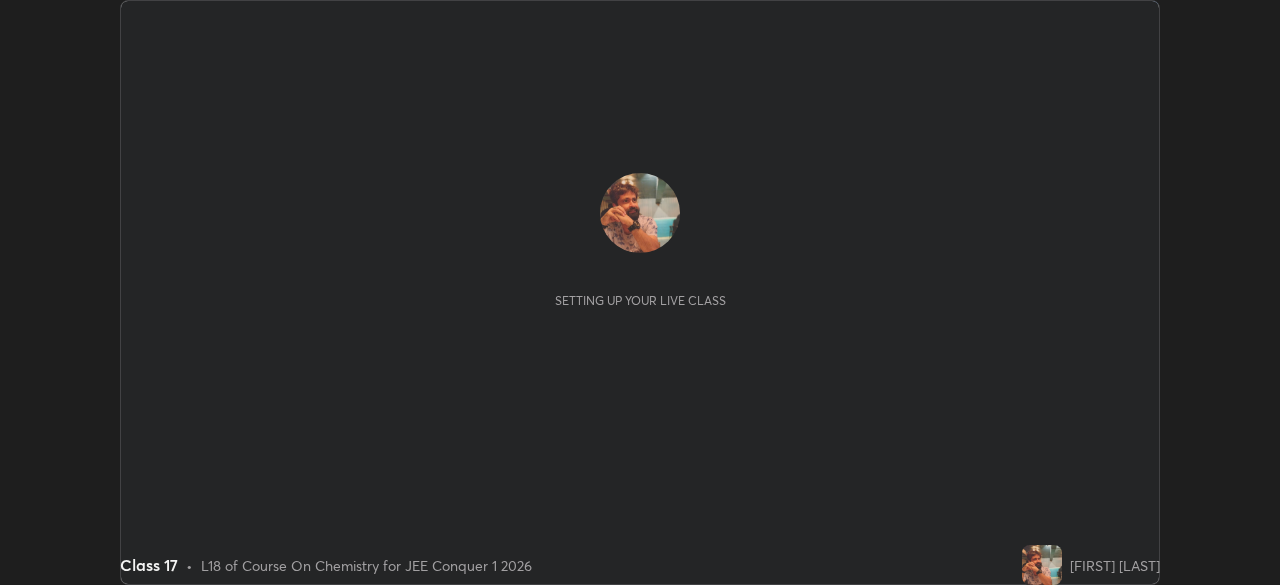 scroll, scrollTop: 0, scrollLeft: 0, axis: both 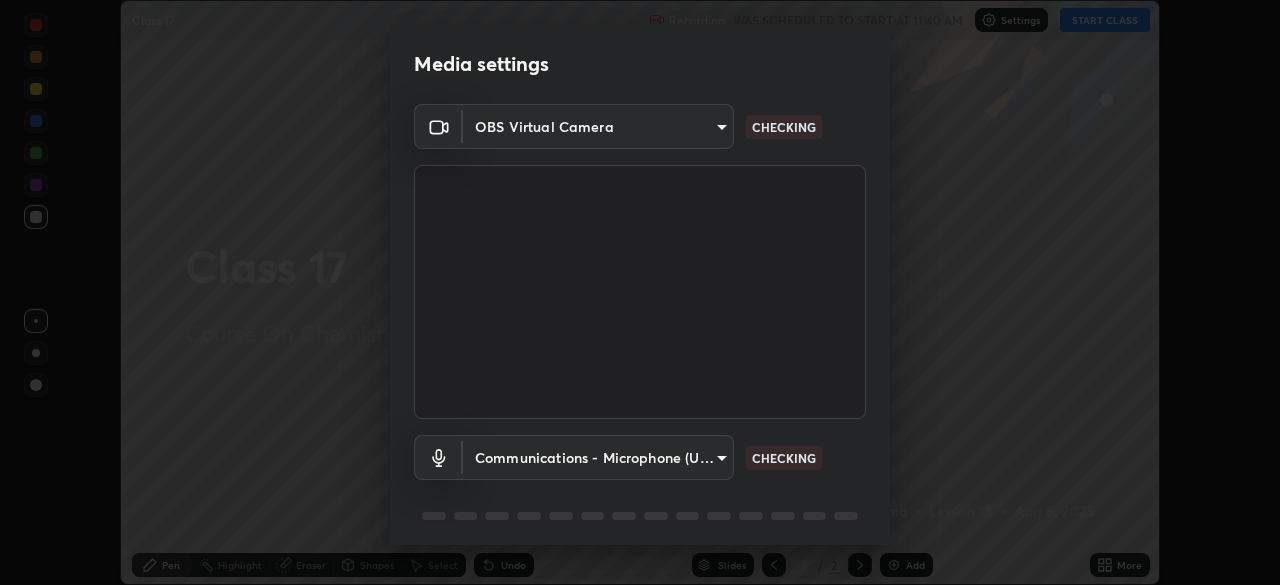 type on "e15fe1ebf70cde3bfcbeee335f8652014c7a9185cc29a01d69aea44f35fb34b8" 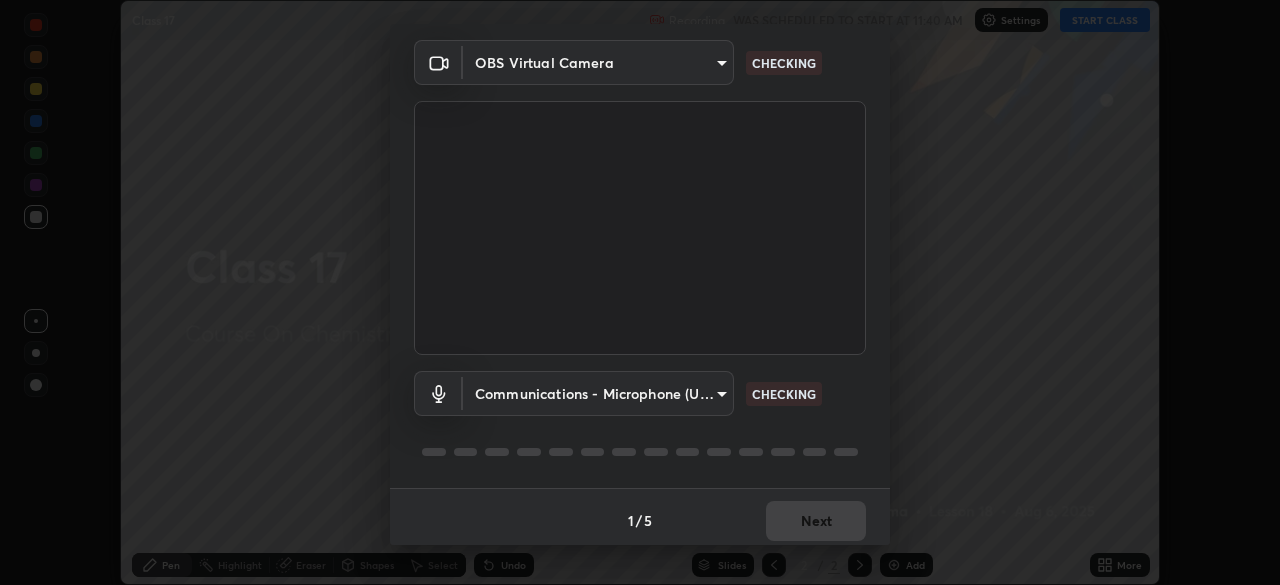 scroll, scrollTop: 64, scrollLeft: 0, axis: vertical 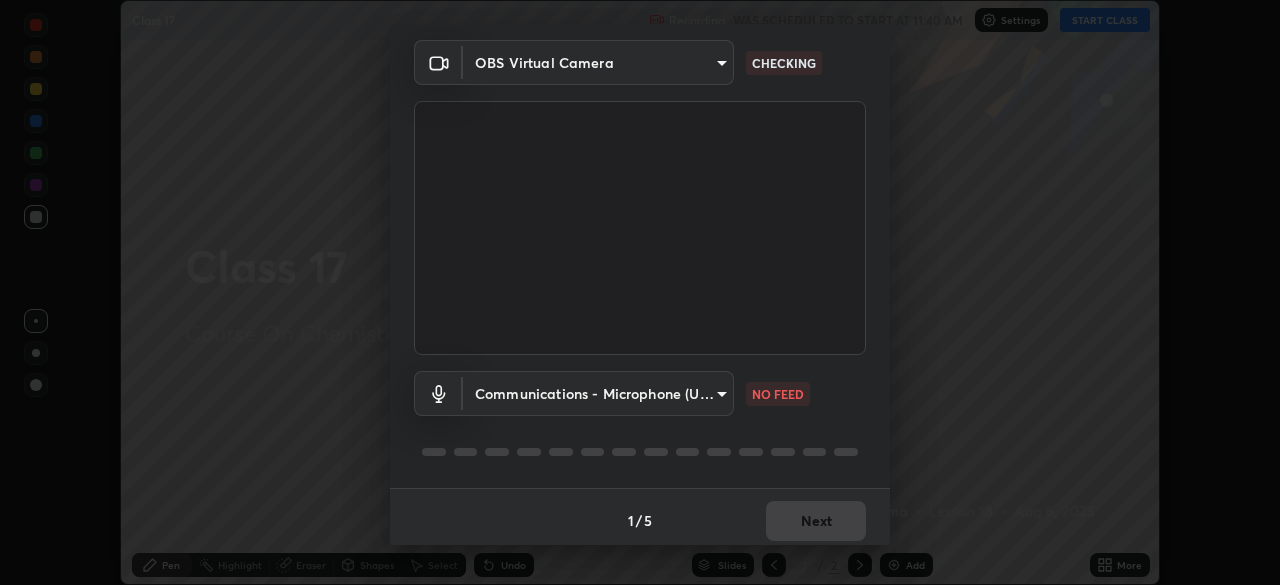click on "Erase all Class 17 Recording WAS SCHEDULED TO START AT  11:40 AM Settings START CLASS Setting up your live class Class 17 • L18 of Course On Chemistry for JEE Conquer 1 2026 [FIRST] [LAST] Pen Highlight Eraser Shapes Select Undo Slides 2 / 2 Add More No doubts shared Encourage your learners to ask a doubt for better clarity Report an issue Reason for reporting Buffering Chat not working Audio - Video sync issue Educator video quality low ​ Attach an image Report Media settings OBS Virtual Camera [HASH] CHECKING Communications - Microphone (USB PnP Sound Device) communications NO FEED 1 / 5 Next" at bounding box center [640, 292] 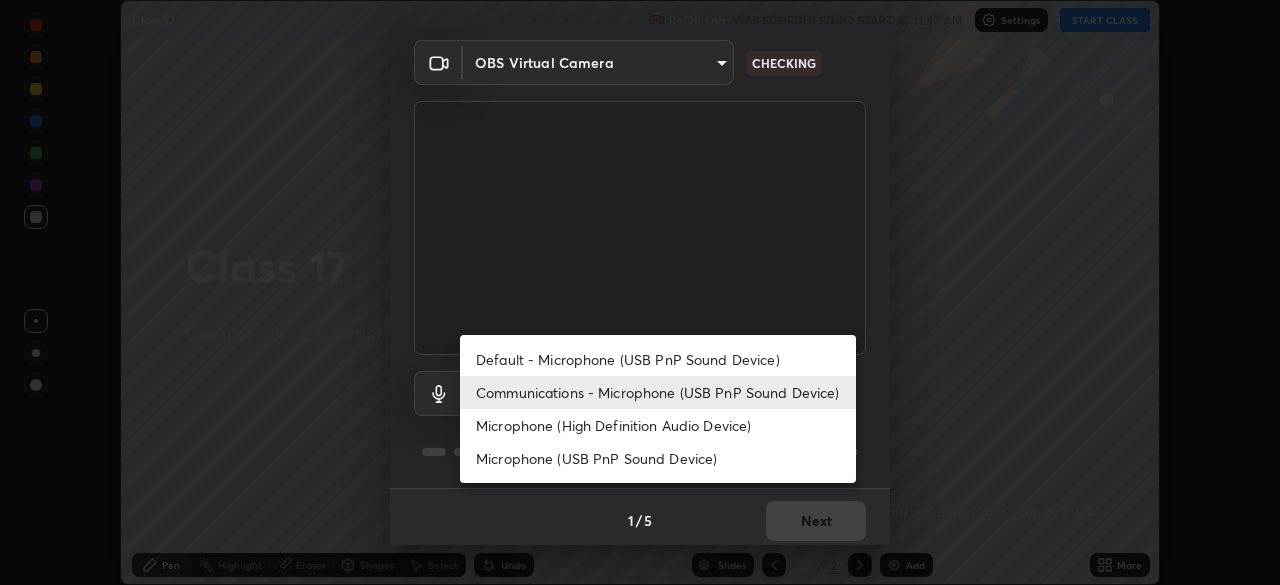 click on "Default - Microphone (USB PnP Sound Device)" at bounding box center (658, 359) 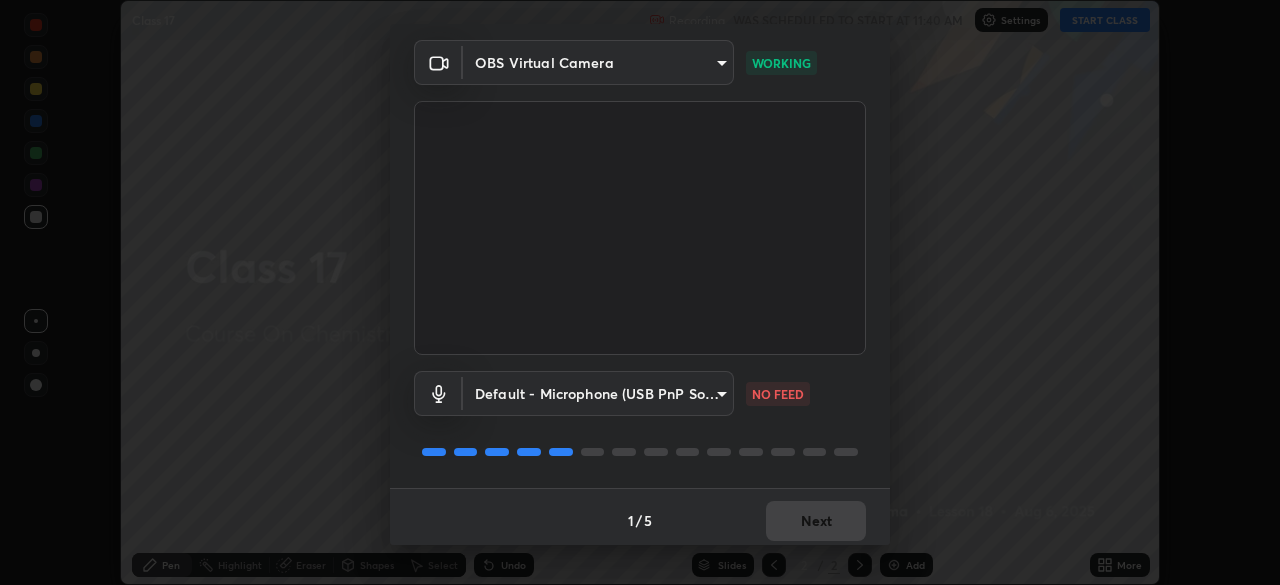 click on "Erase all Class 17 Recording WAS SCHEDULED TO START AT  11:40 AM Settings START CLASS Setting up your live class Class 17 • L18 of Course On Chemistry for JEE Conquer 1 2026 [FIRST] [LAST] Pen Highlight Eraser Shapes Select Undo Slides 2 / 2 Add More No doubts shared Encourage your learners to ask a doubt for better clarity Report an issue Reason for reporting Buffering Chat not working Audio - Video sync issue Educator video quality low ​ Attach an image Report Media settings OBS Virtual Camera [HASH] WORKING Default - Microphone (USB PnP Sound Device) default NO FEED 1 / 5 Next" at bounding box center [640, 292] 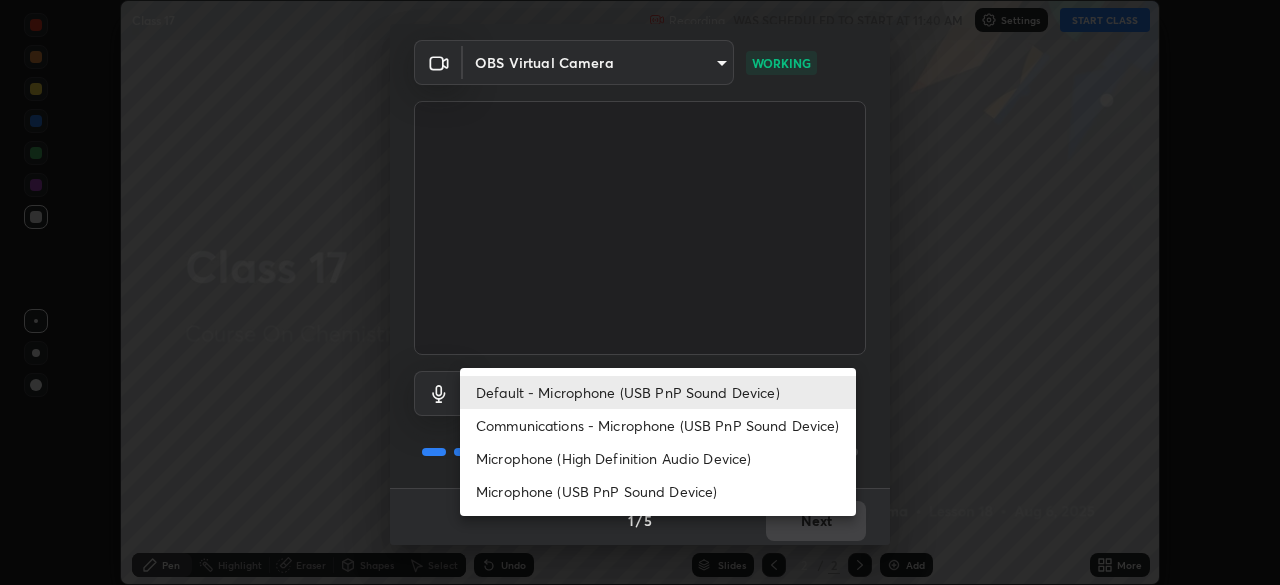 click on "Communications - Microphone (USB PnP Sound Device)" at bounding box center (658, 425) 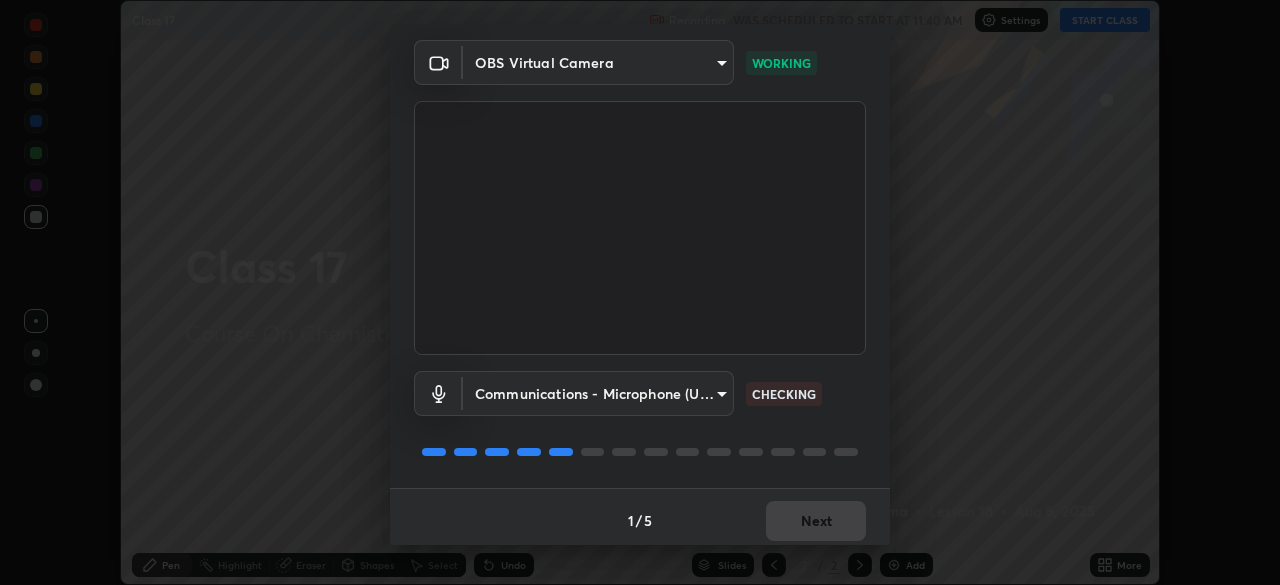 scroll, scrollTop: 71, scrollLeft: 0, axis: vertical 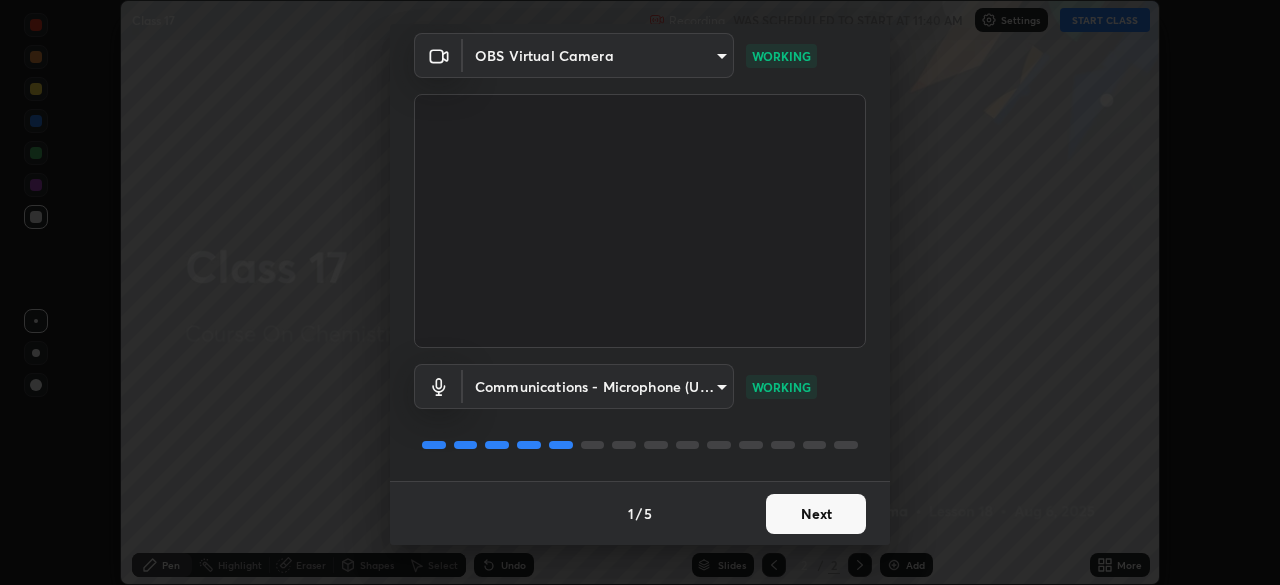click on "Next" at bounding box center [816, 514] 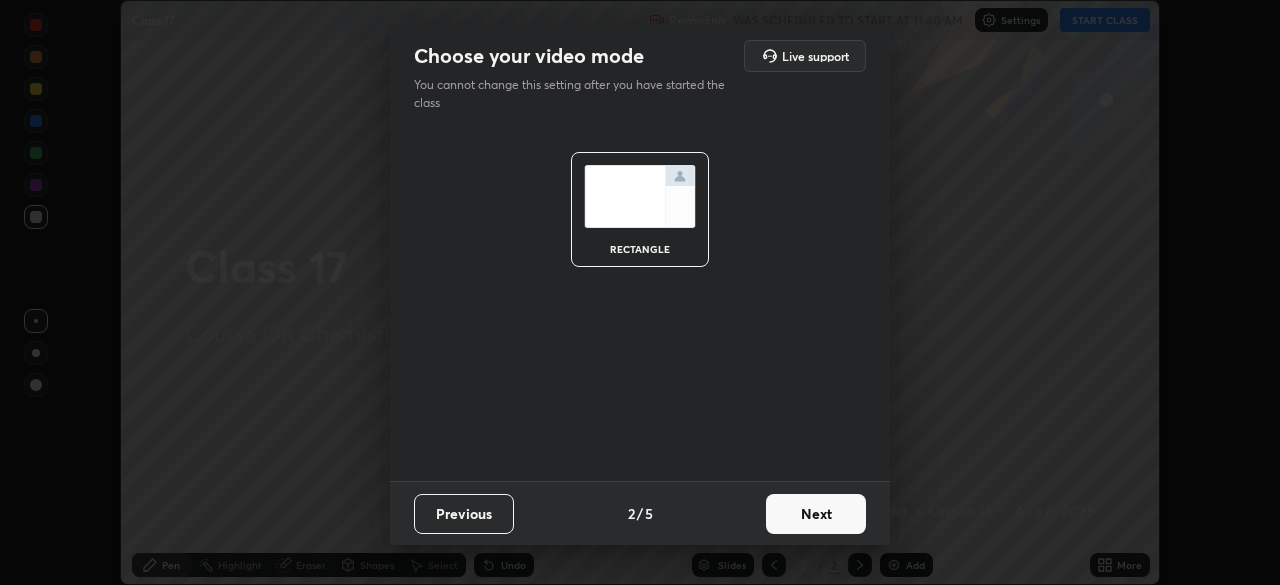 scroll, scrollTop: 0, scrollLeft: 0, axis: both 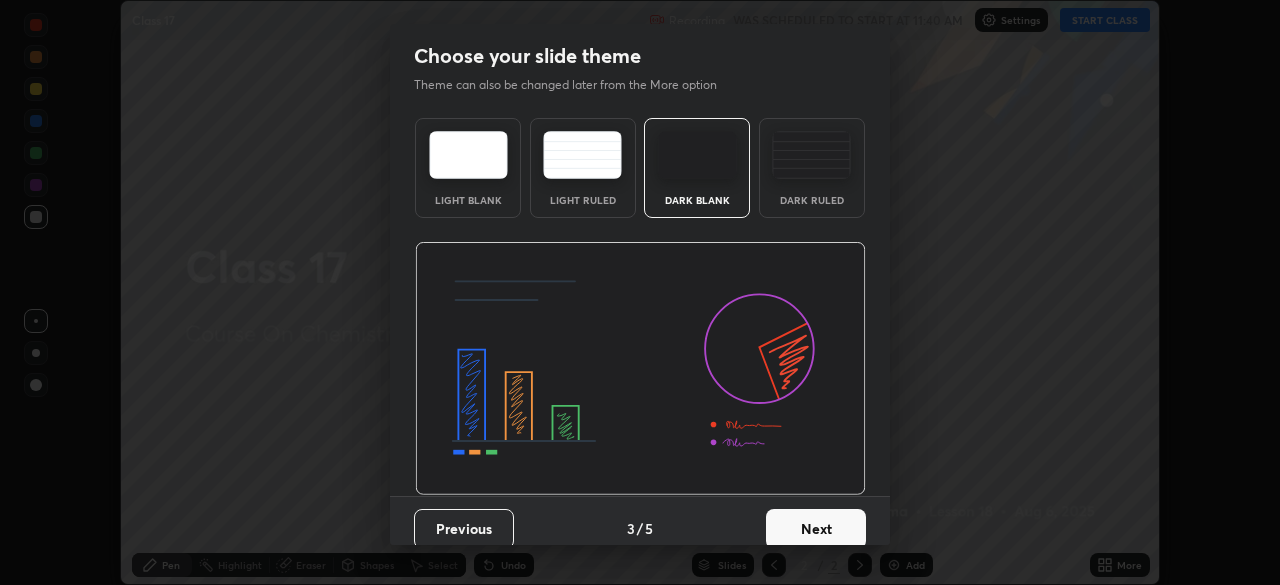 click on "Next" at bounding box center [816, 529] 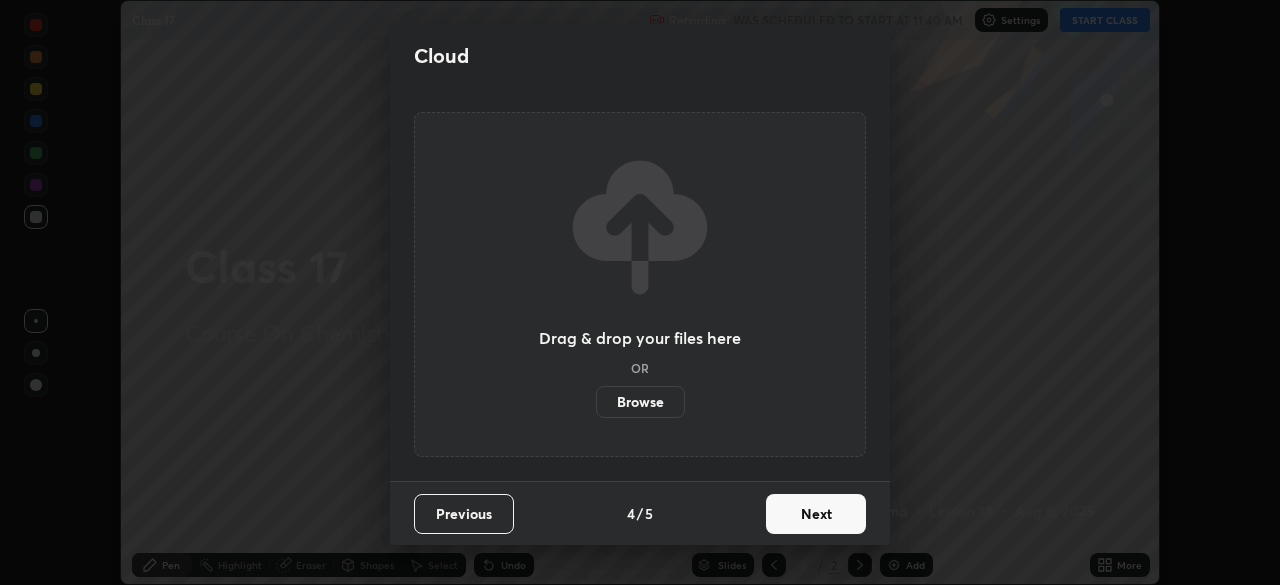 click on "Next" at bounding box center [816, 514] 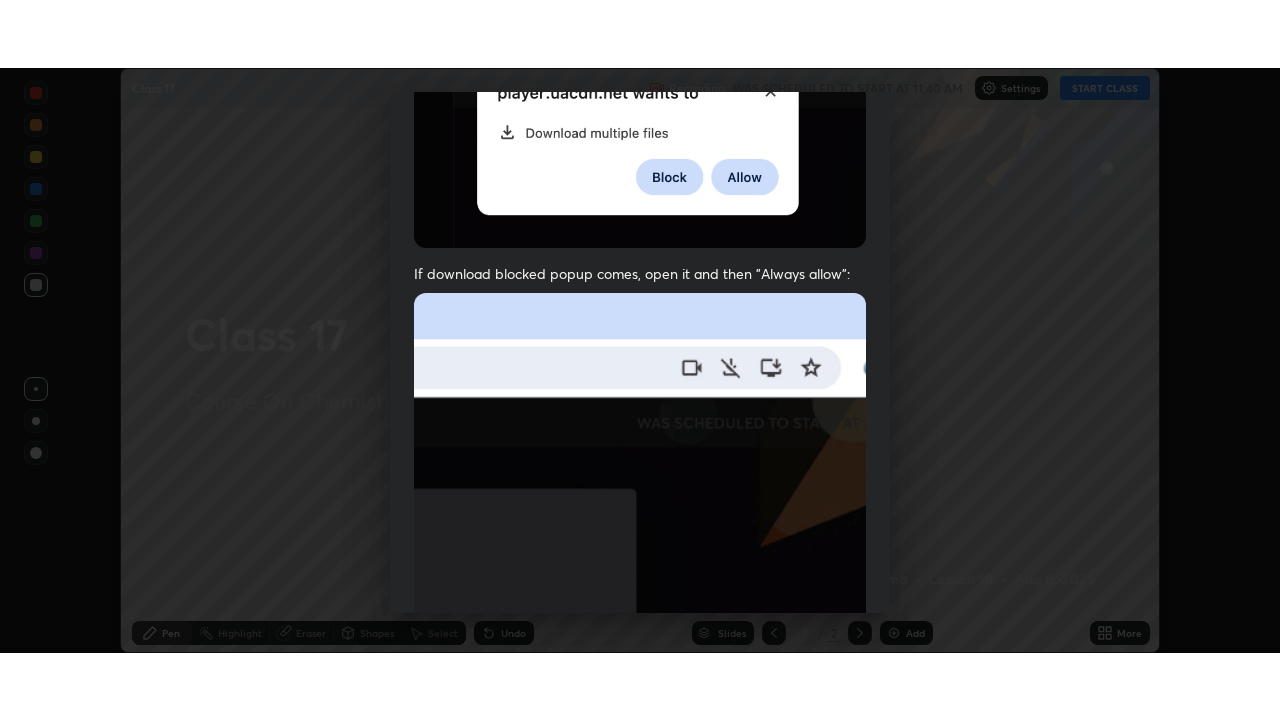 scroll, scrollTop: 479, scrollLeft: 0, axis: vertical 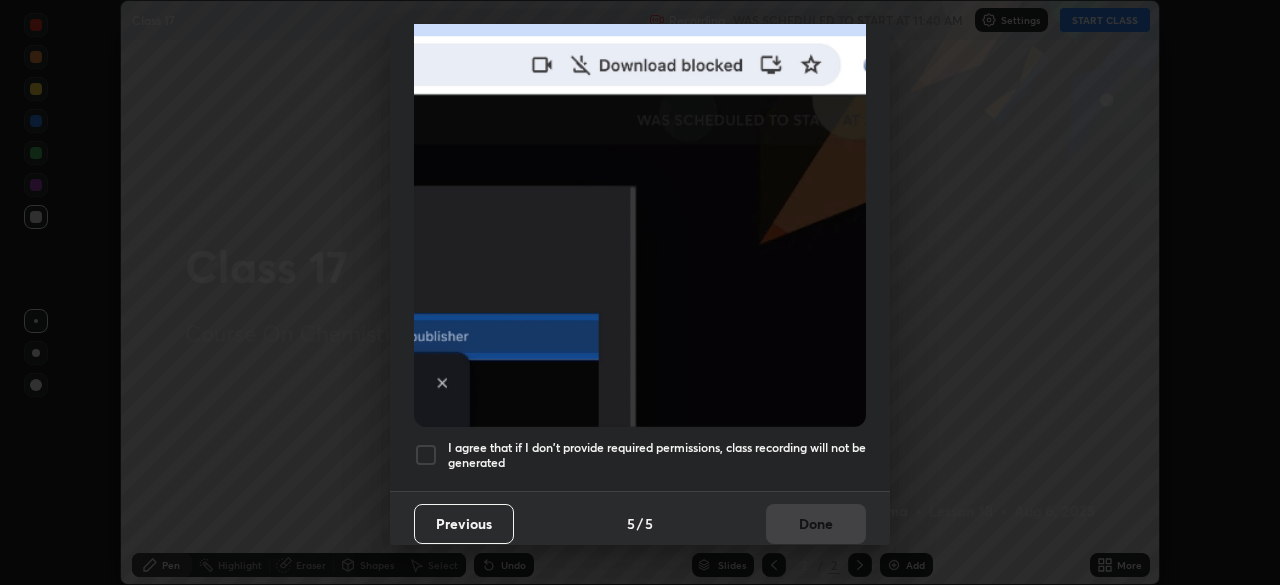 click at bounding box center [426, 455] 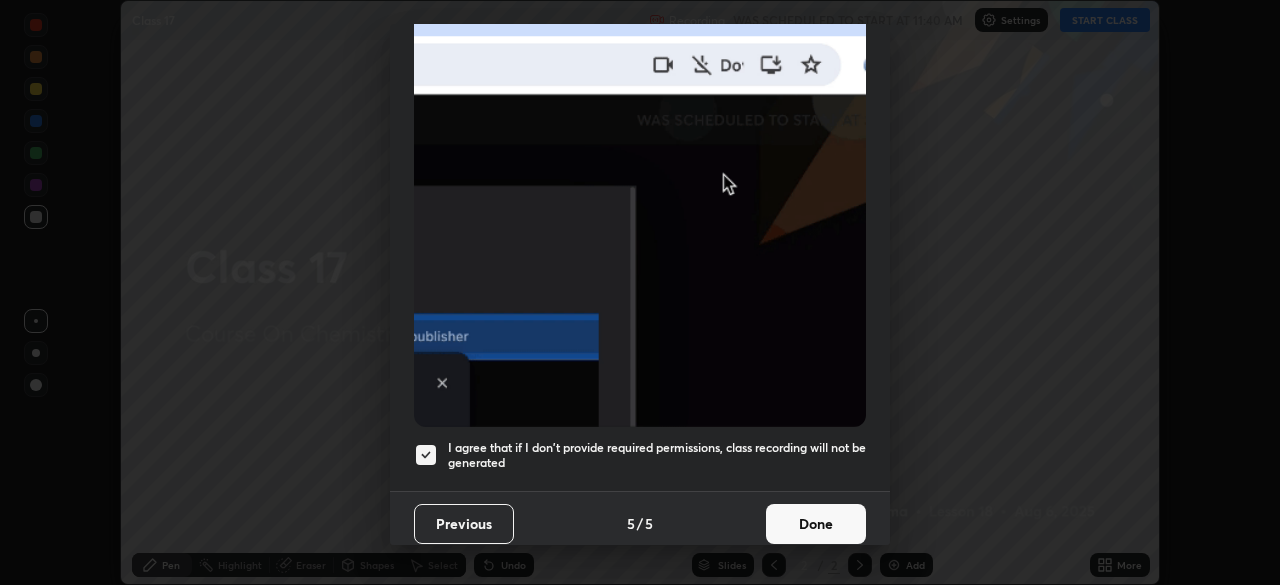 click on "Done" at bounding box center (816, 524) 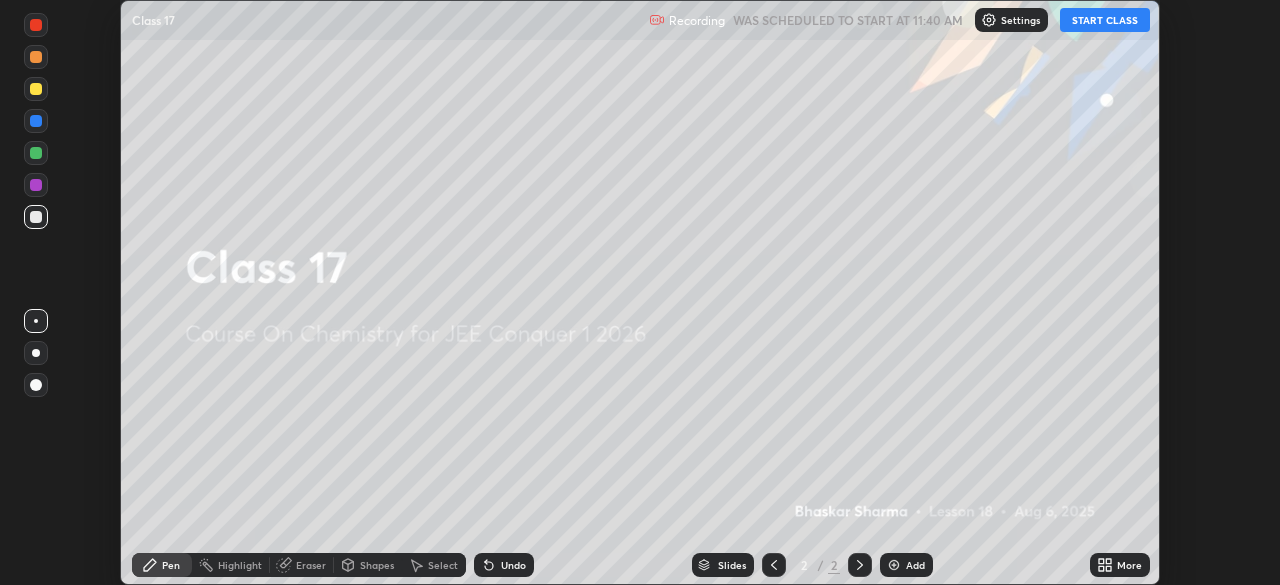 click on "START CLASS" at bounding box center (1105, 20) 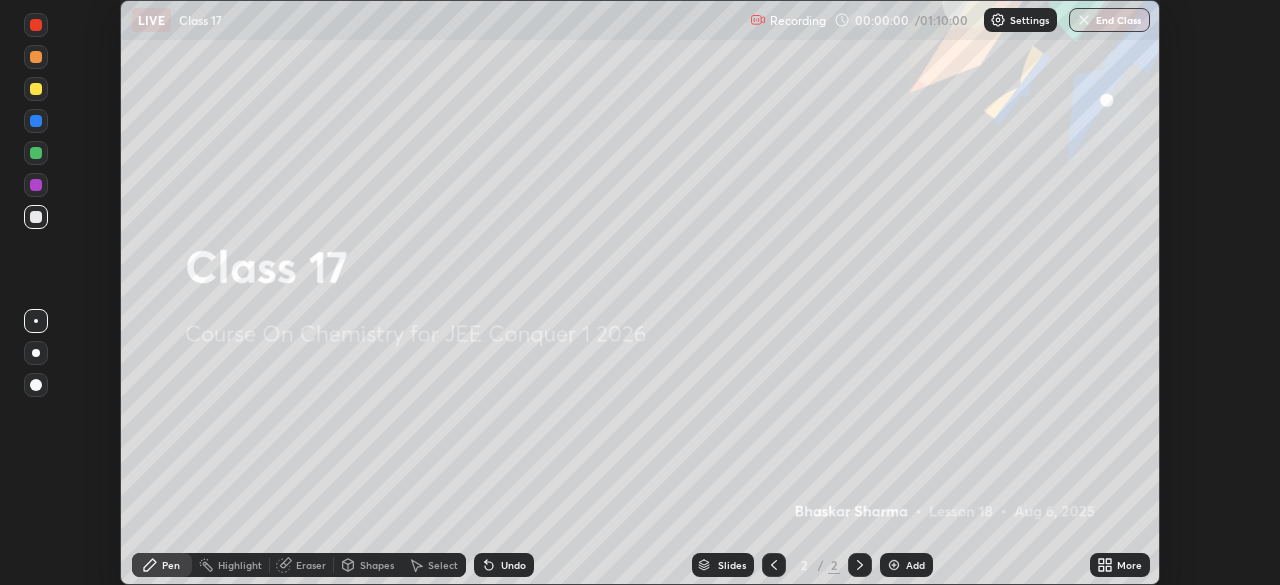 click 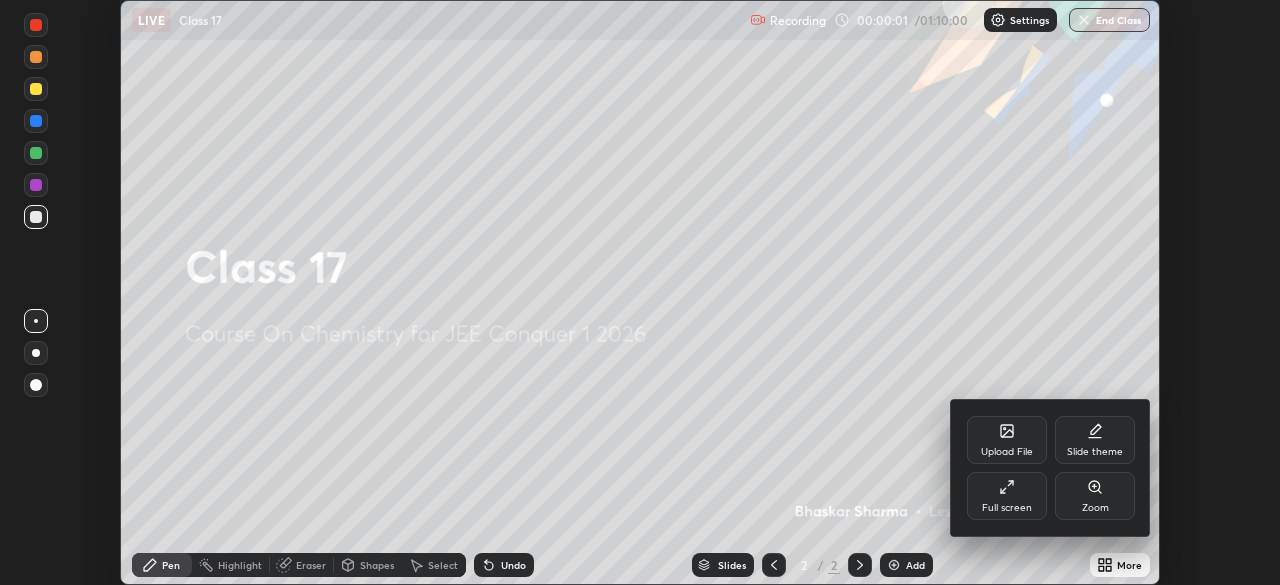 click 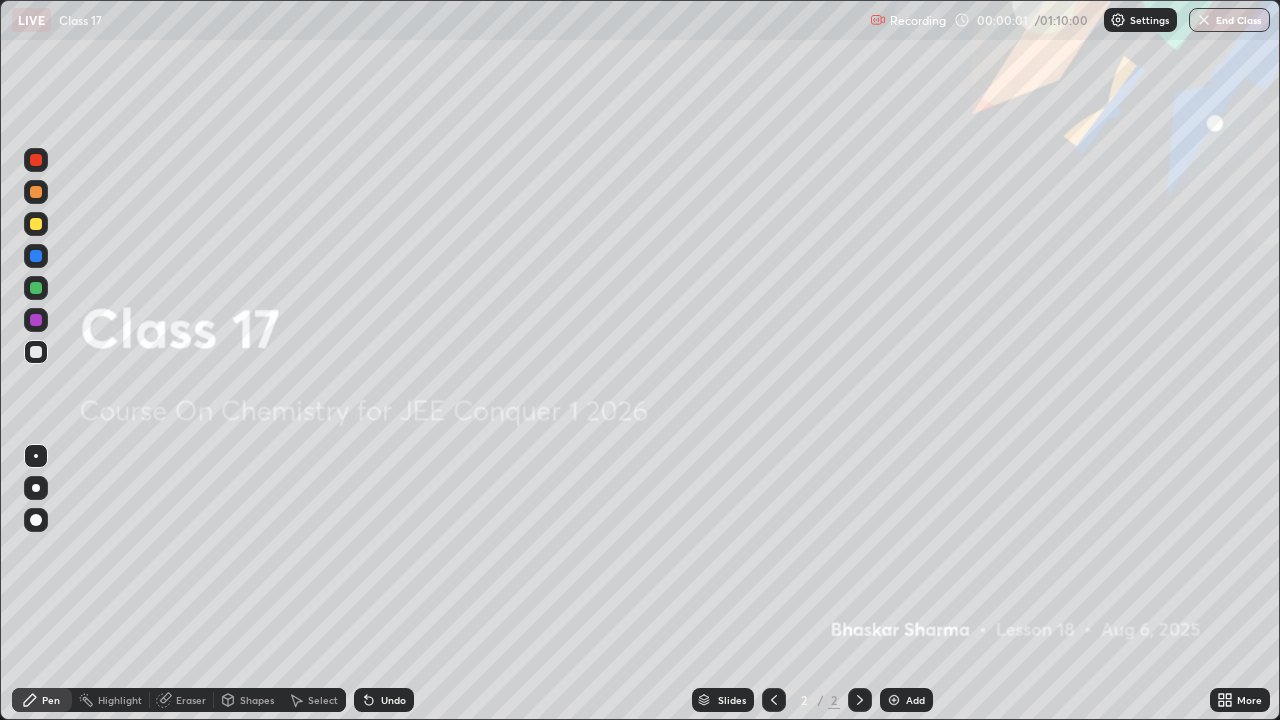 scroll, scrollTop: 99280, scrollLeft: 98720, axis: both 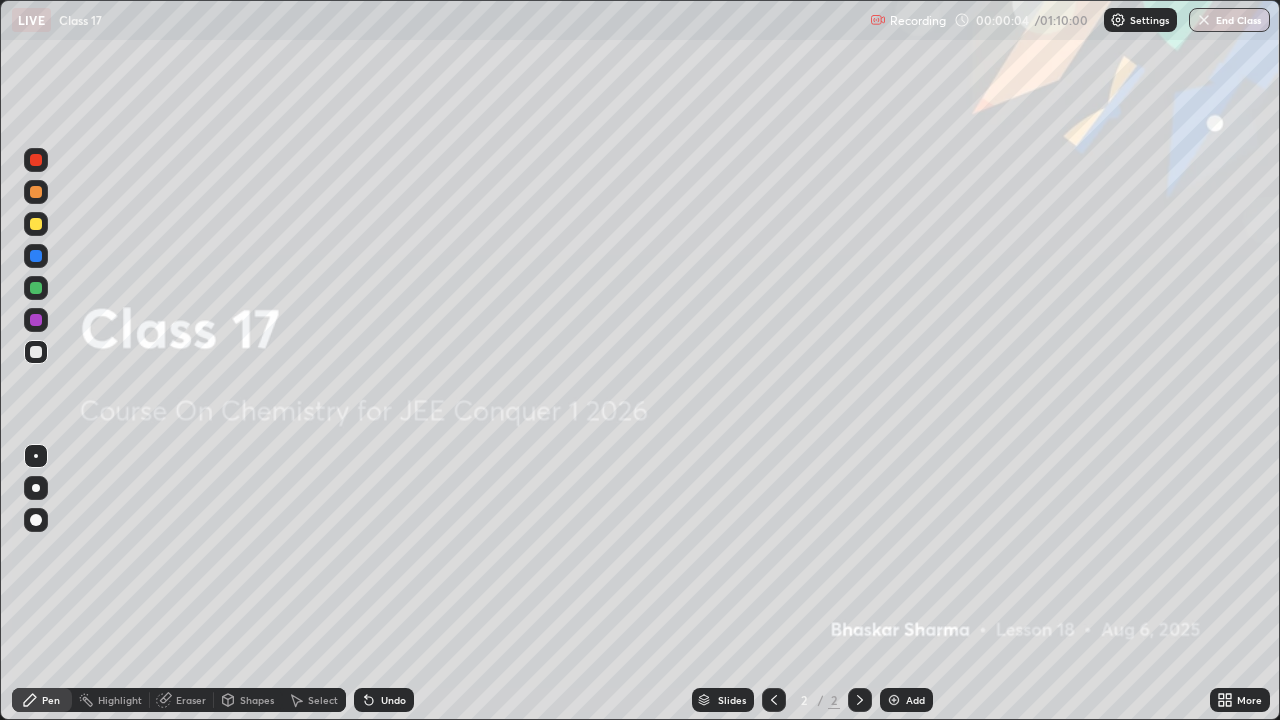 click on "Add" at bounding box center [915, 700] 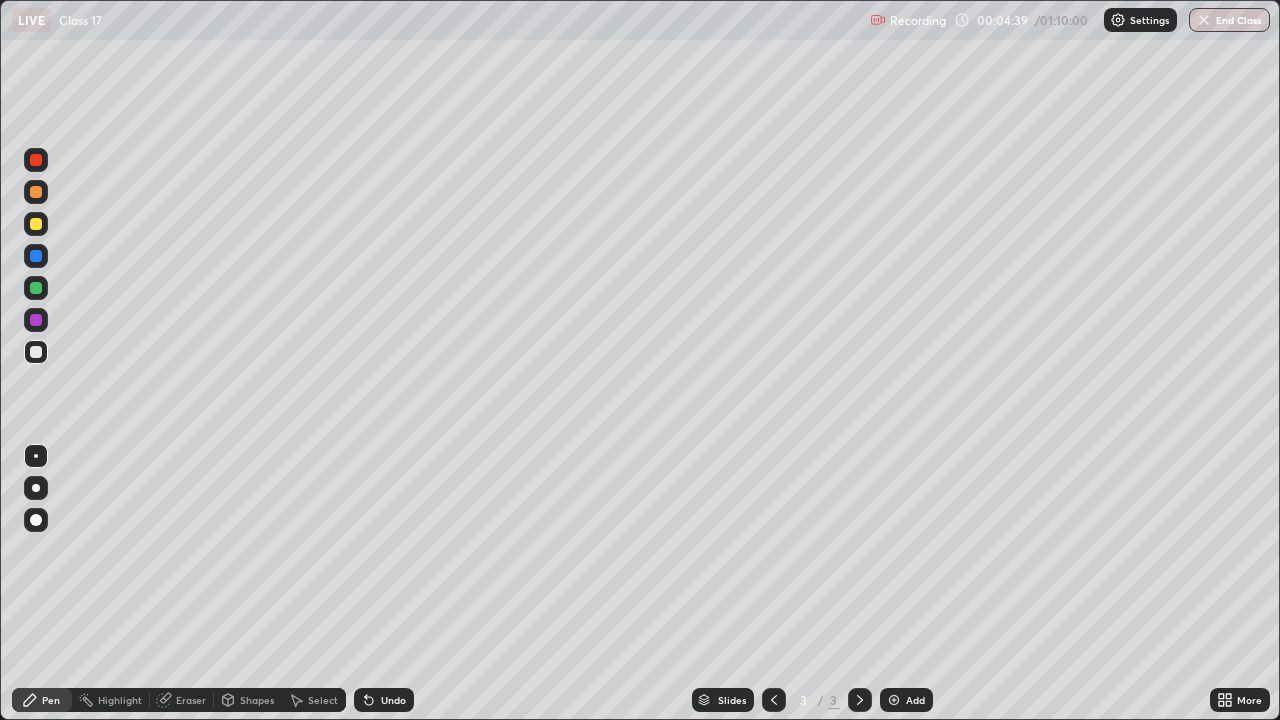 click at bounding box center (36, 288) 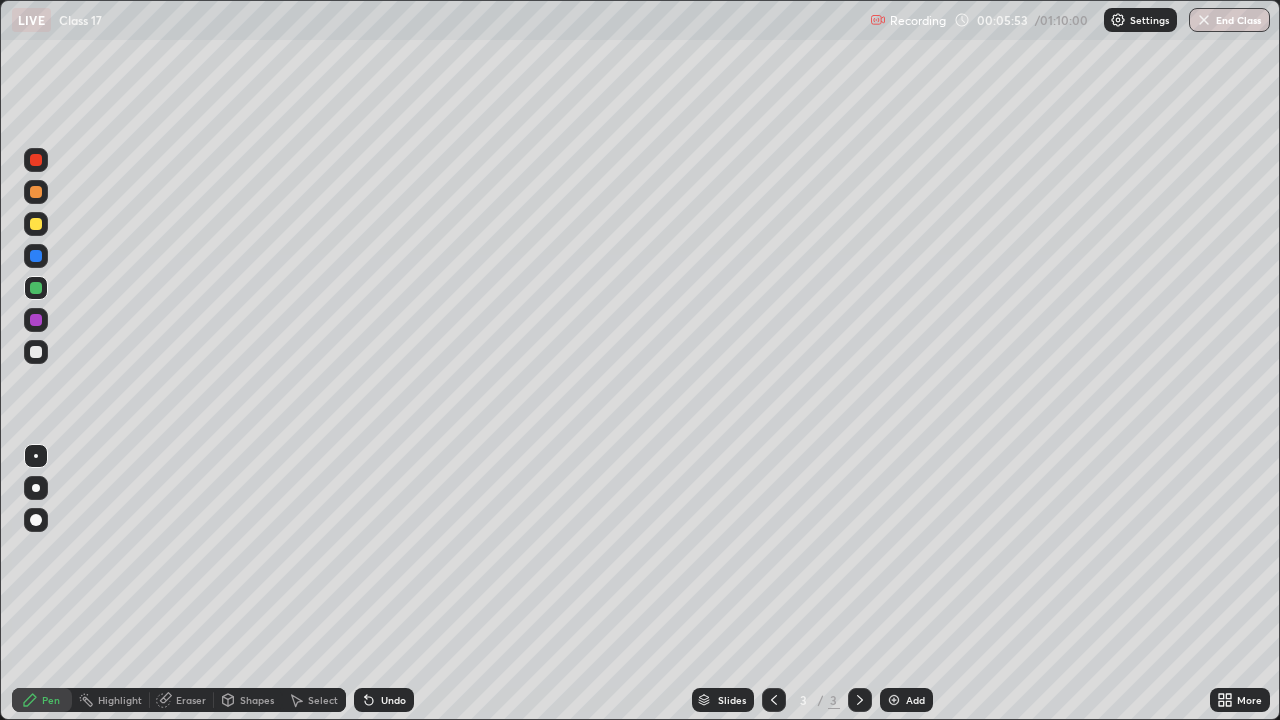 click 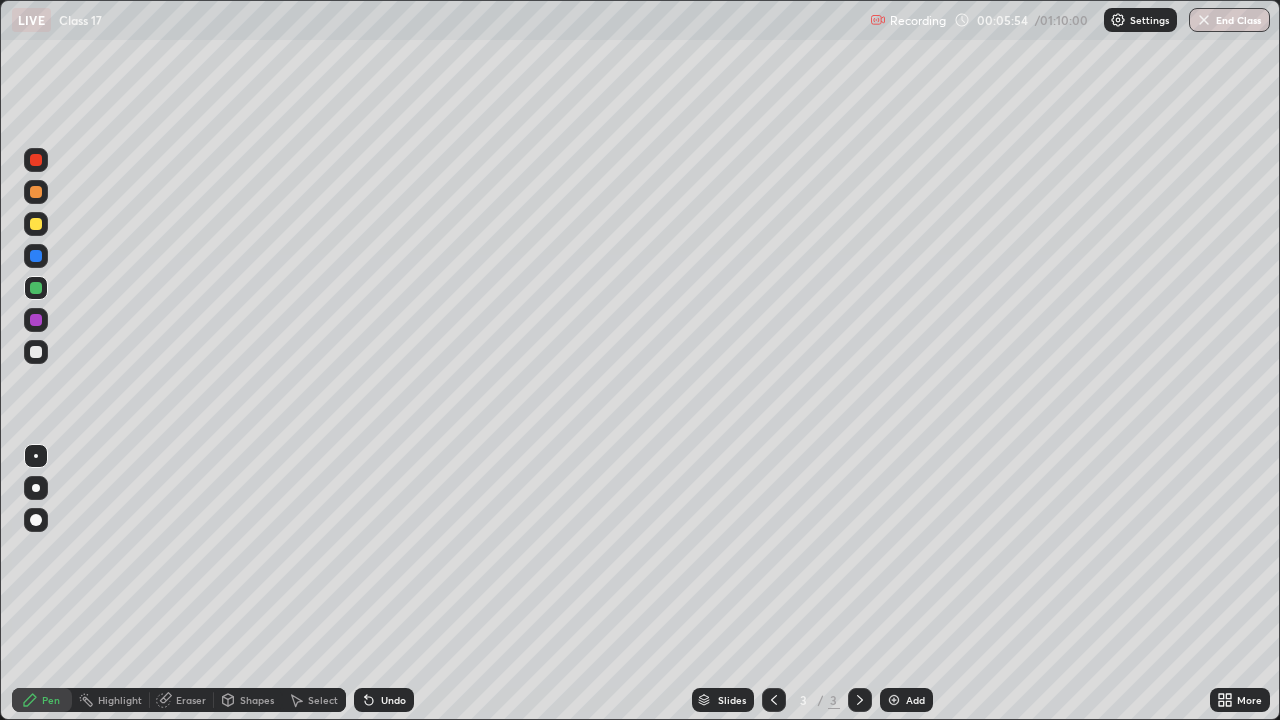click on "Add" at bounding box center (915, 700) 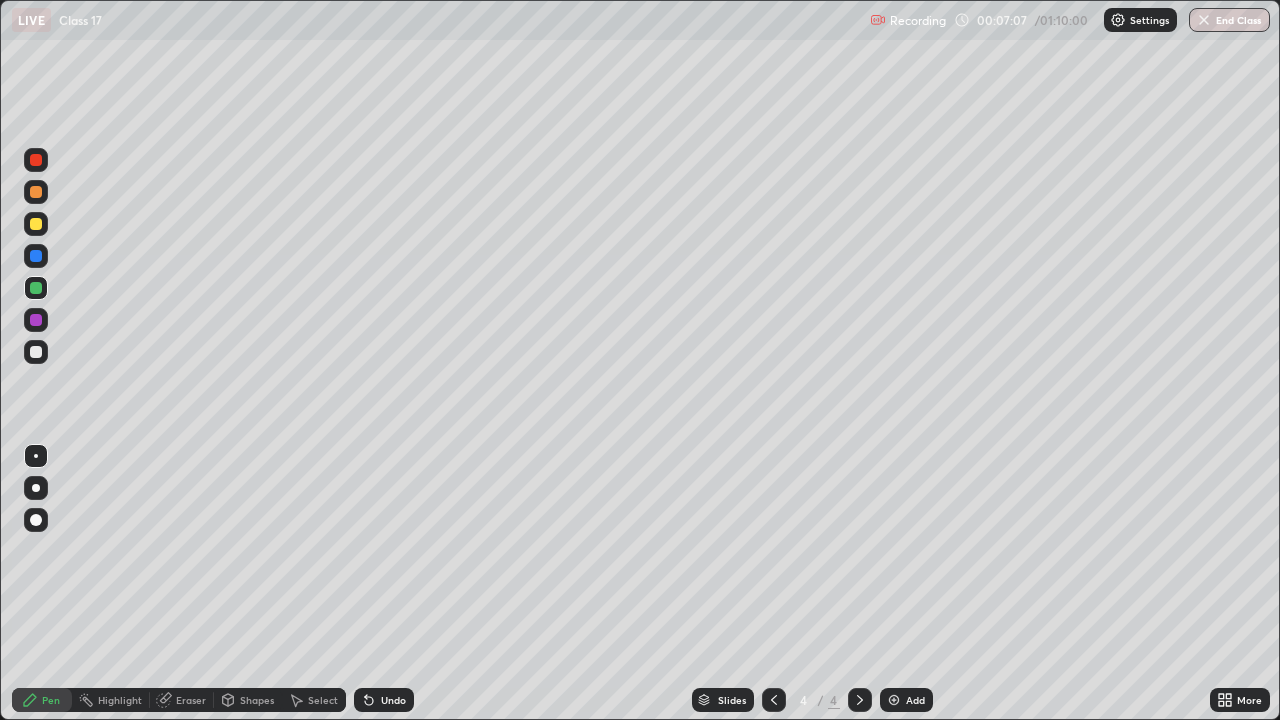 click on "Eraser" at bounding box center [191, 700] 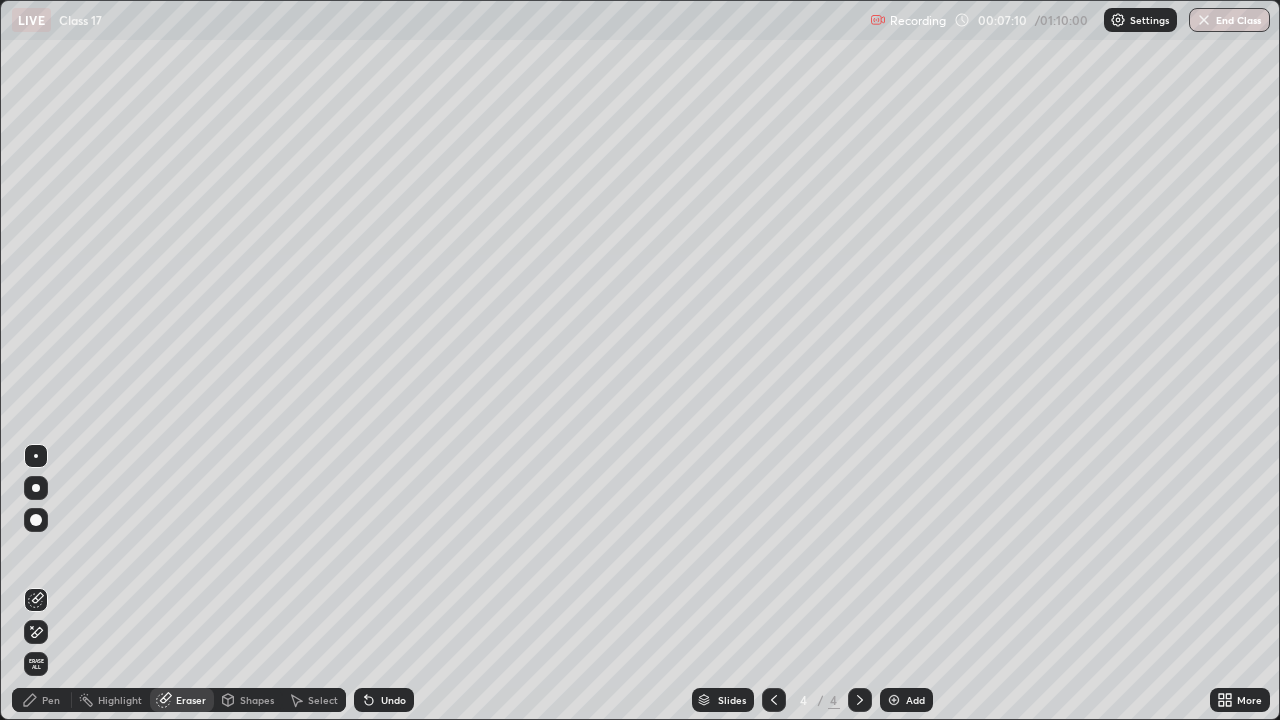 click on "Pen" at bounding box center [51, 700] 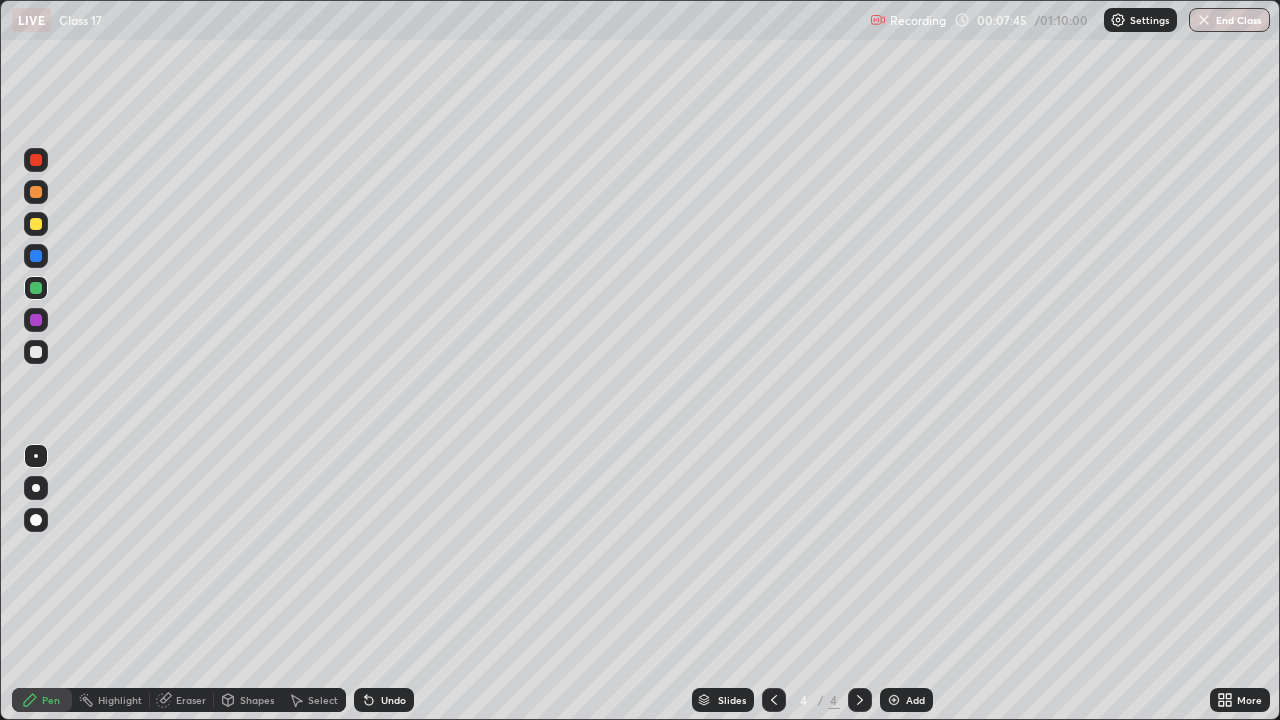 click 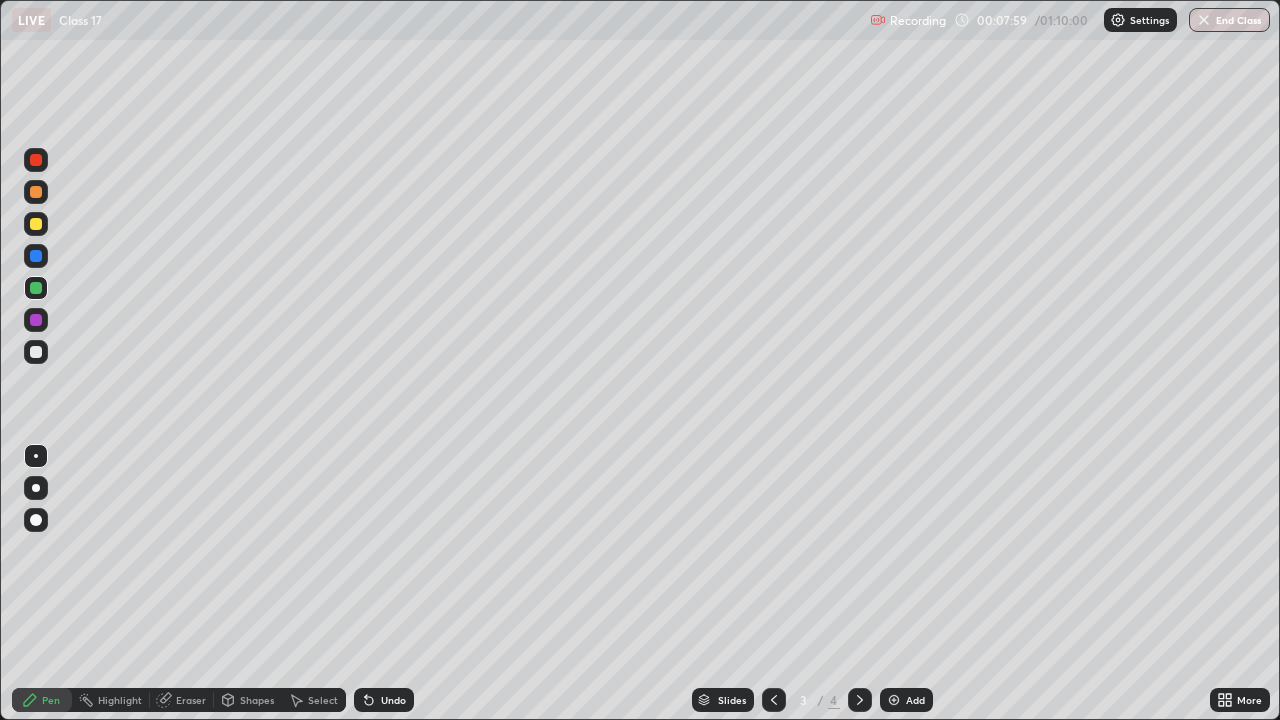 click 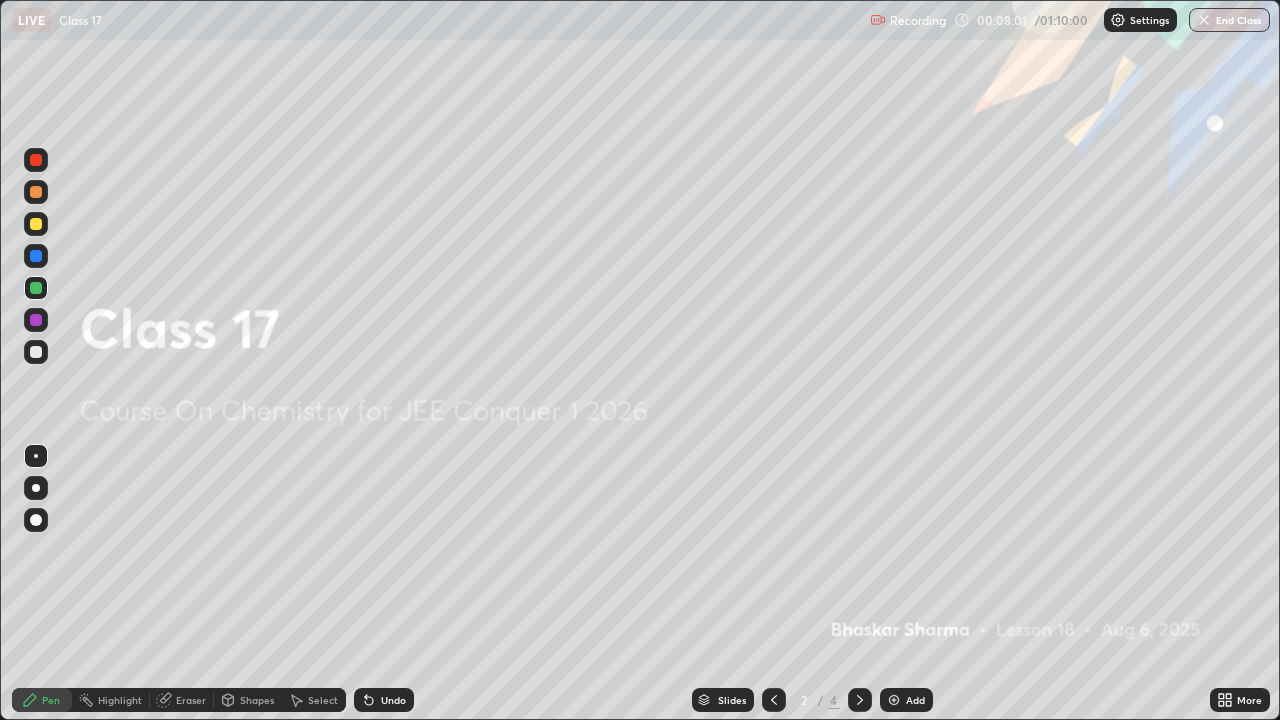 click at bounding box center [860, 700] 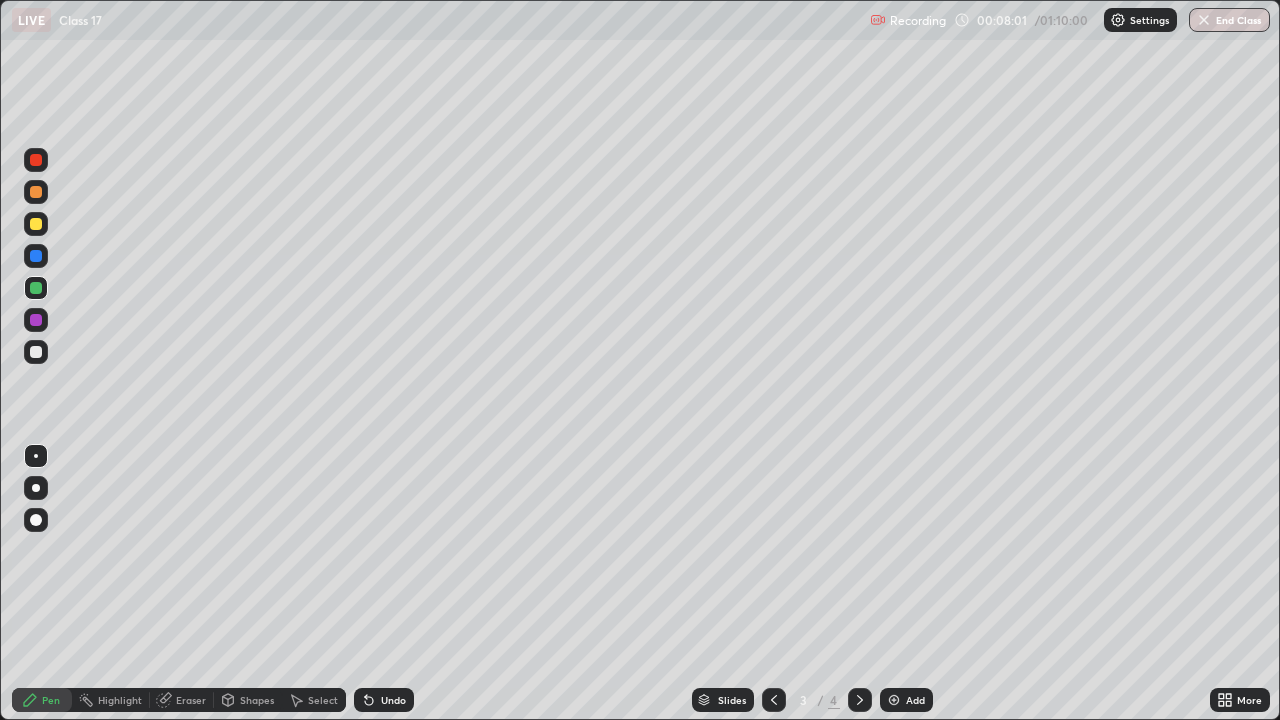 click 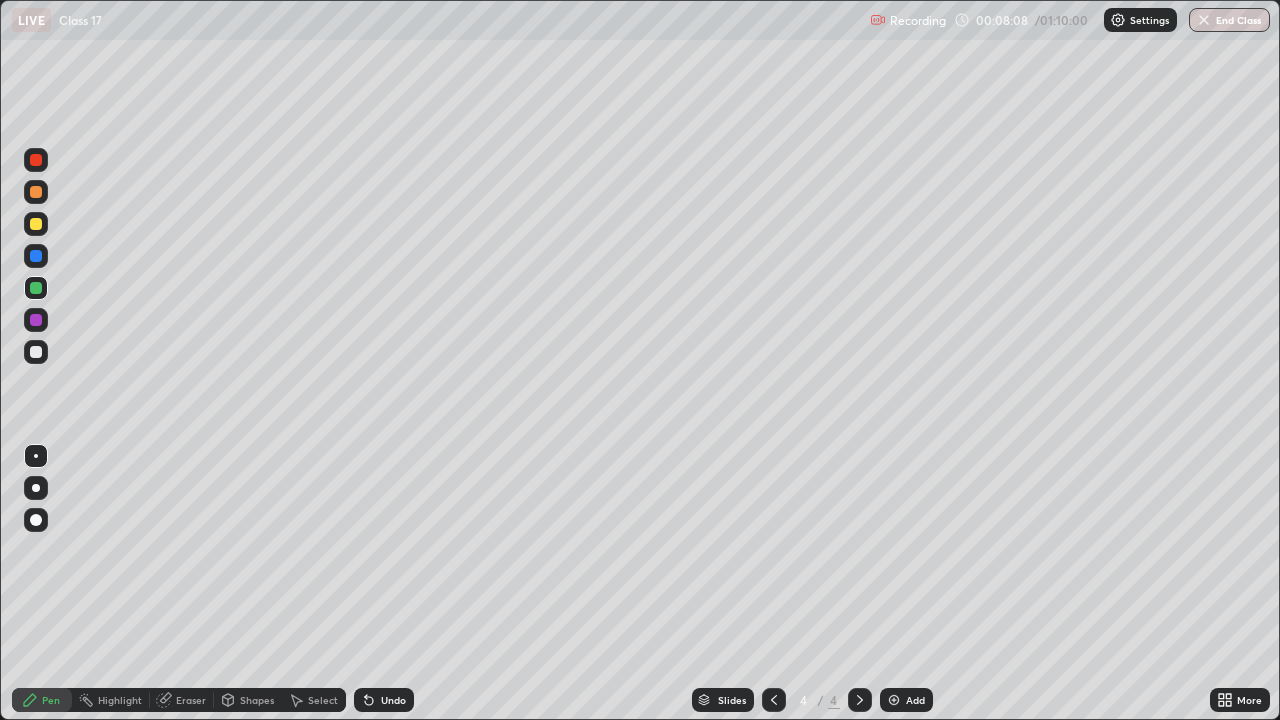 click 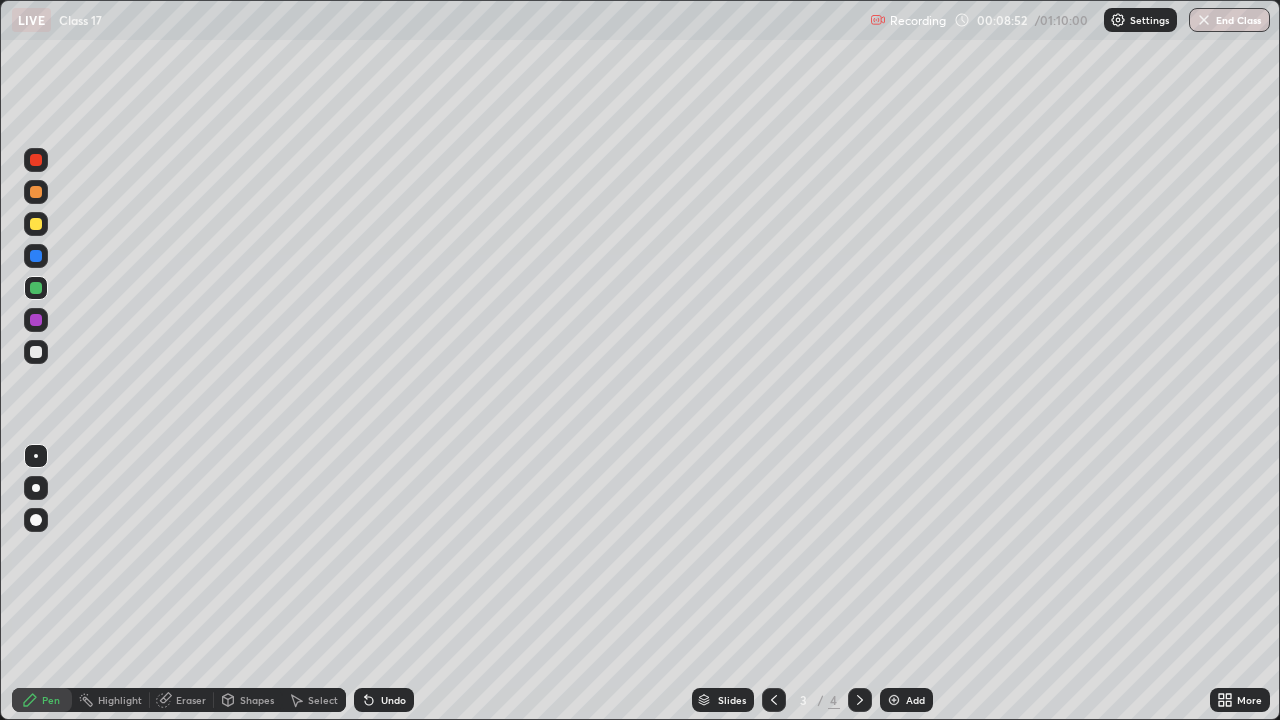 click 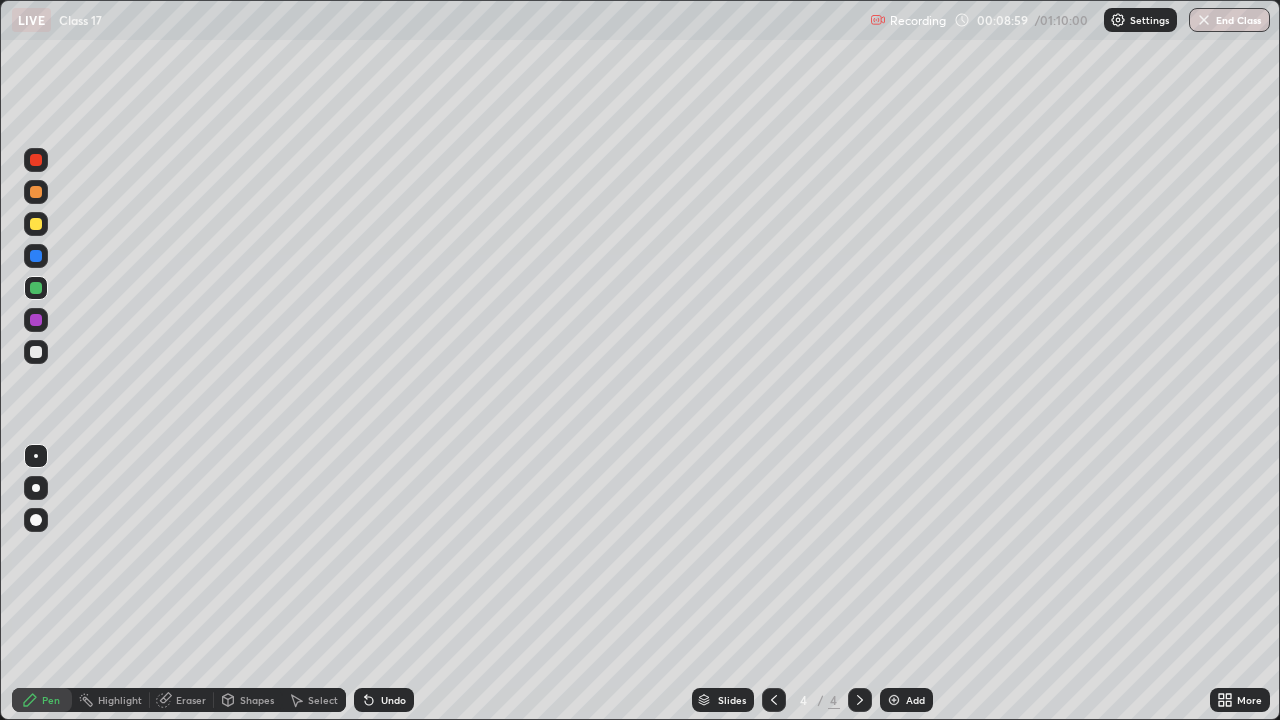 click 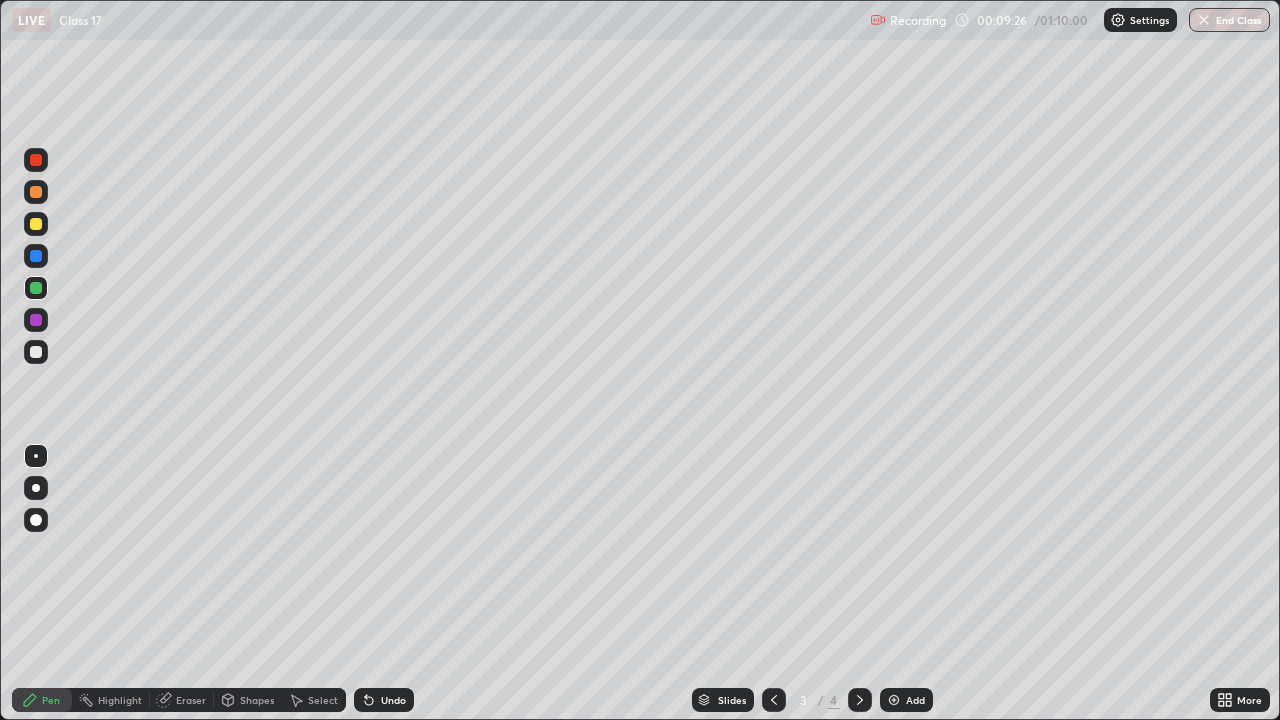 click at bounding box center (36, 224) 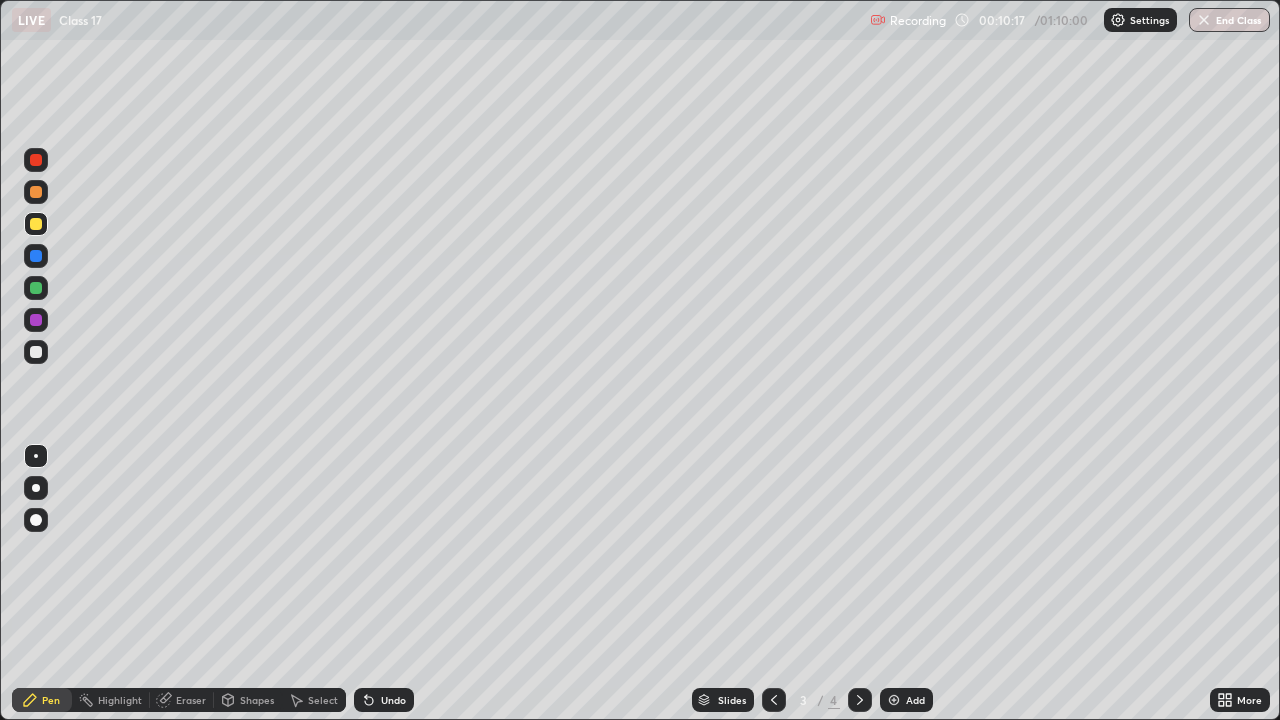 click at bounding box center (36, 352) 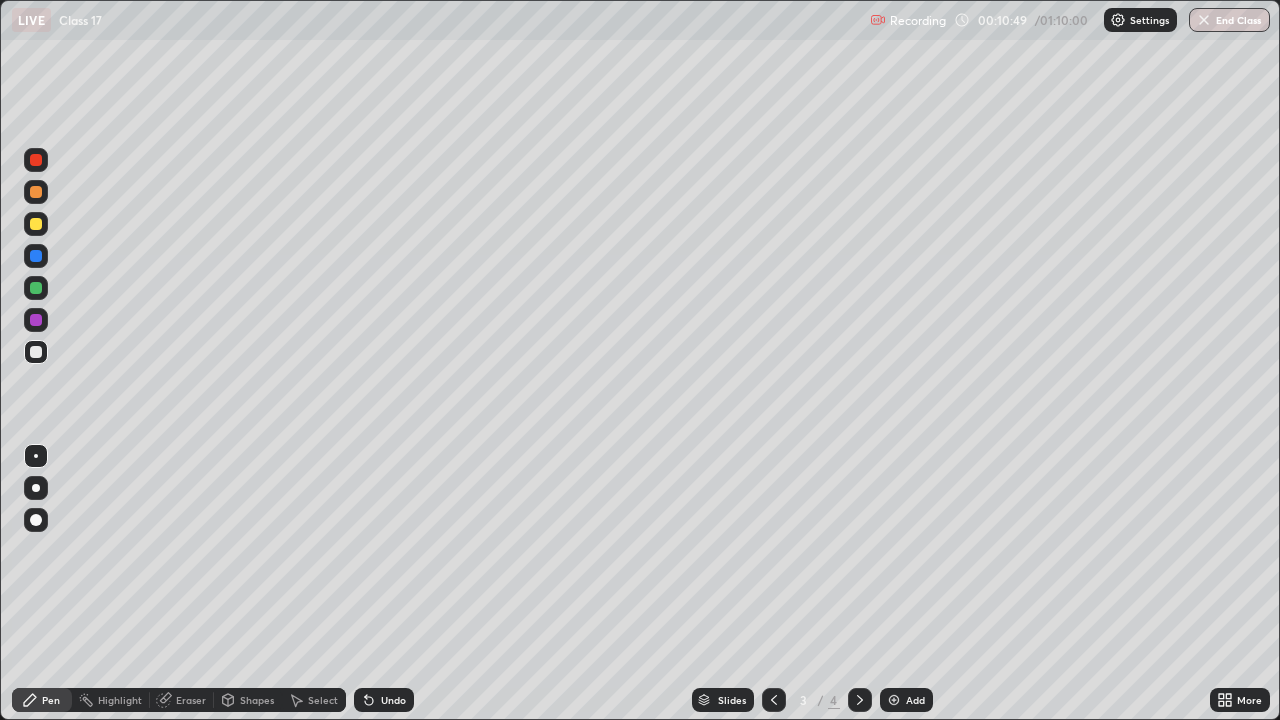 click on "Eraser" at bounding box center (191, 700) 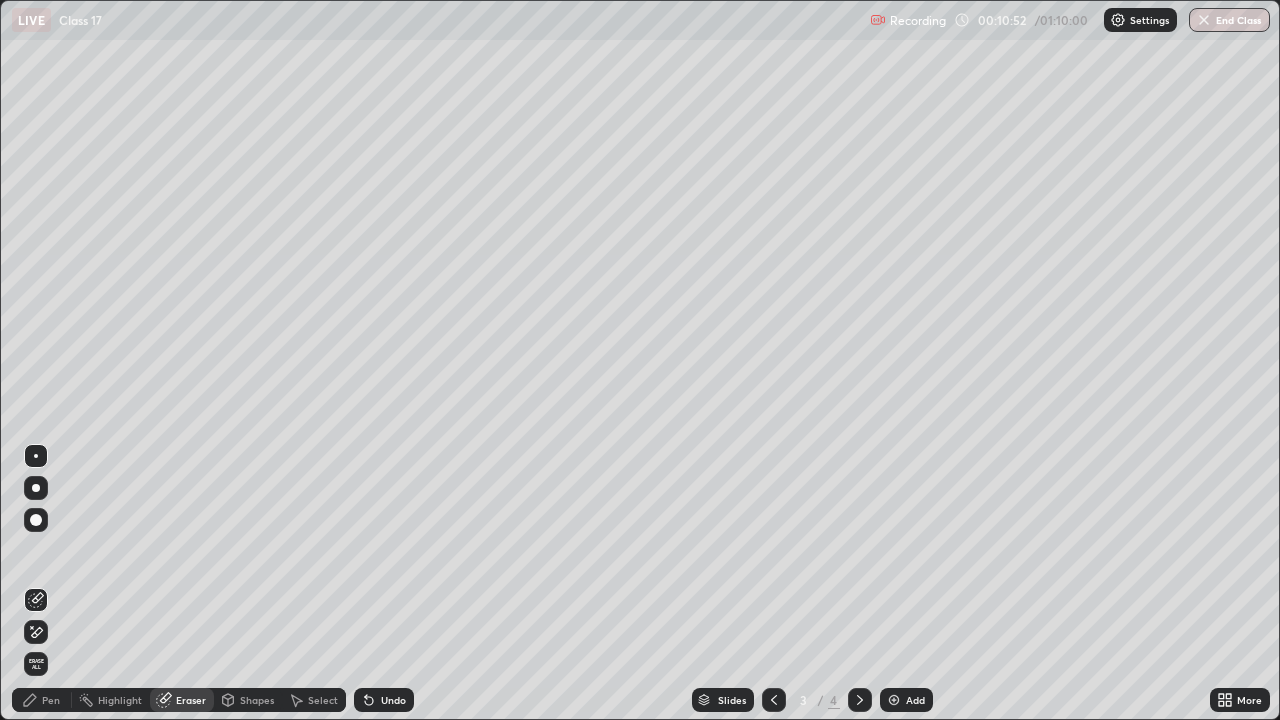 click on "Pen" at bounding box center (51, 700) 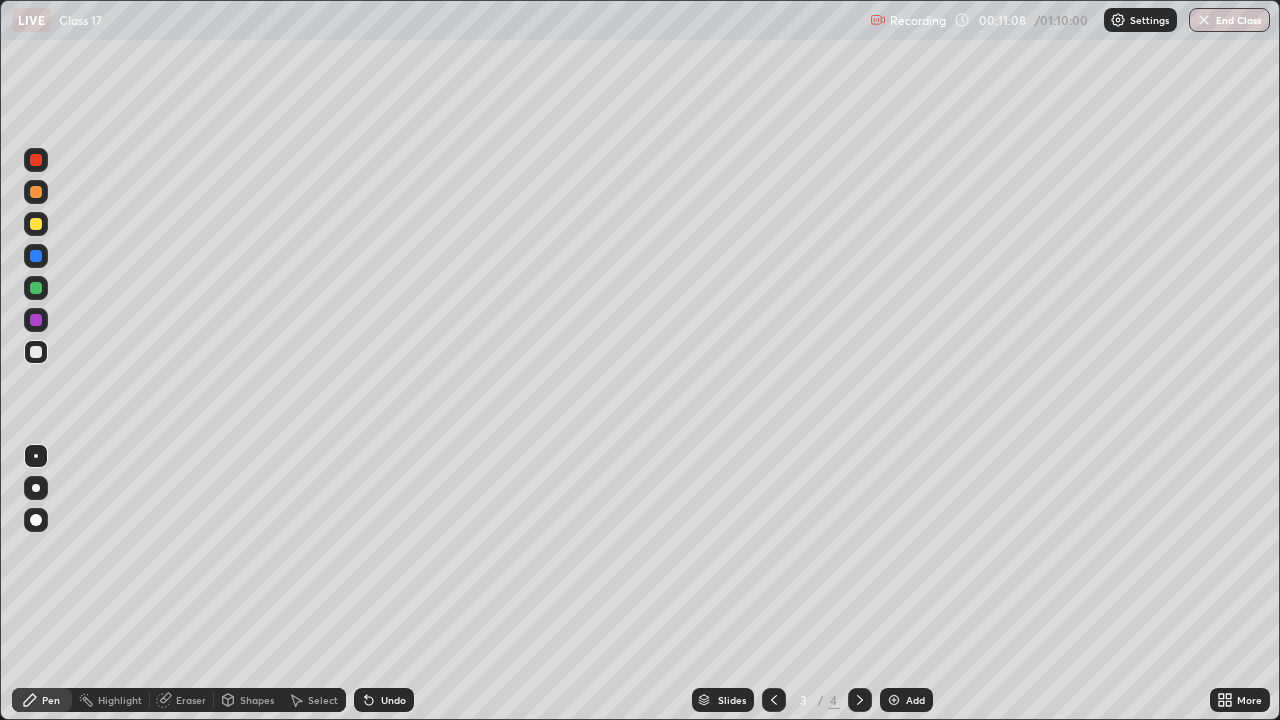click at bounding box center (36, 256) 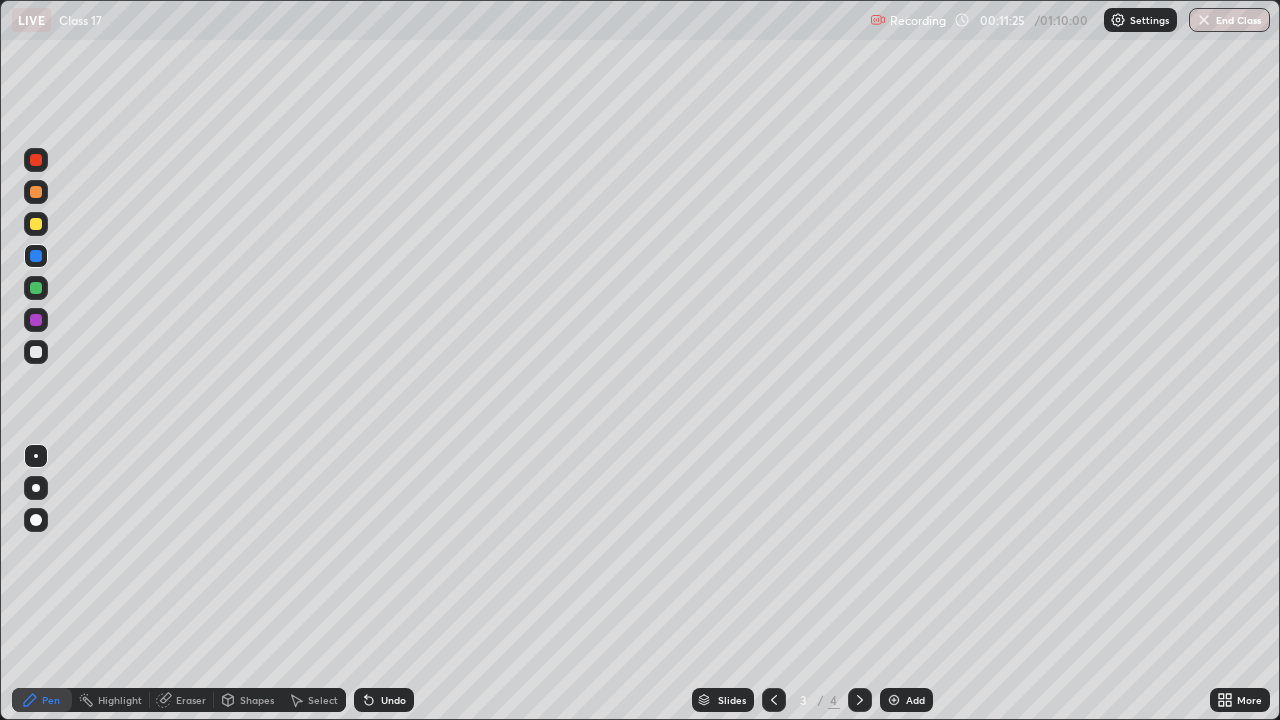 click at bounding box center [36, 352] 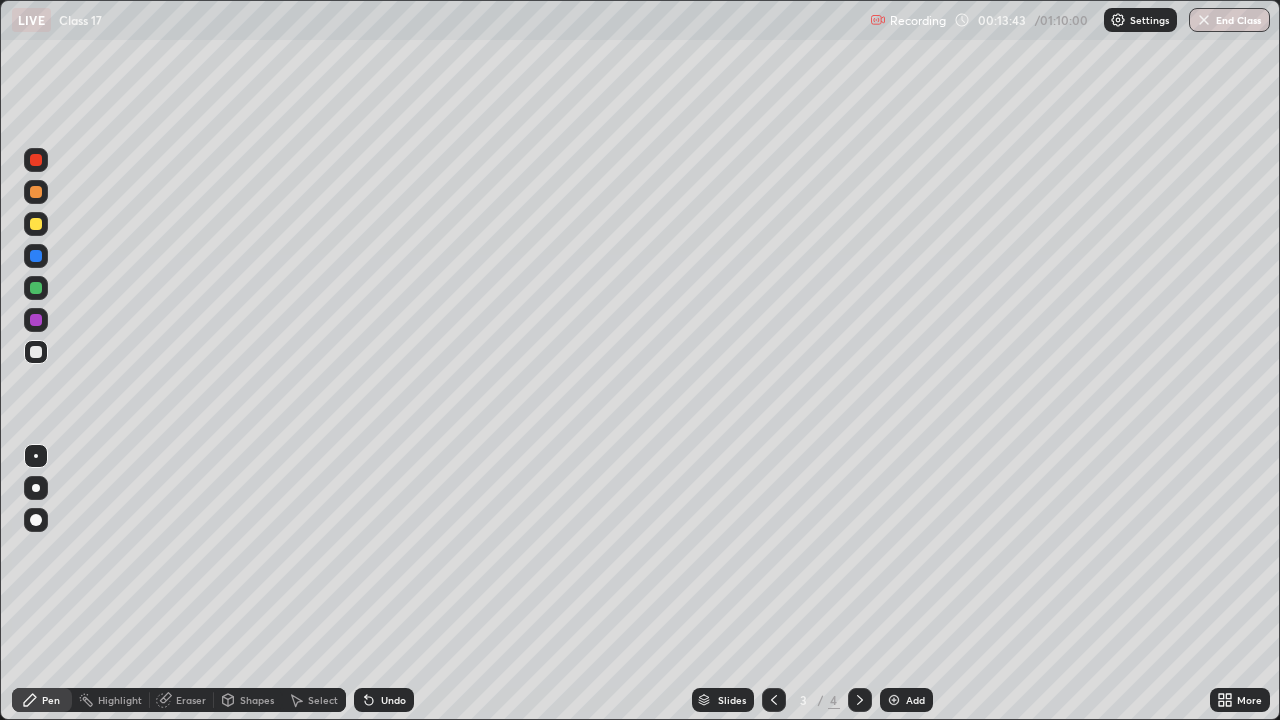click on "Eraser" at bounding box center (191, 700) 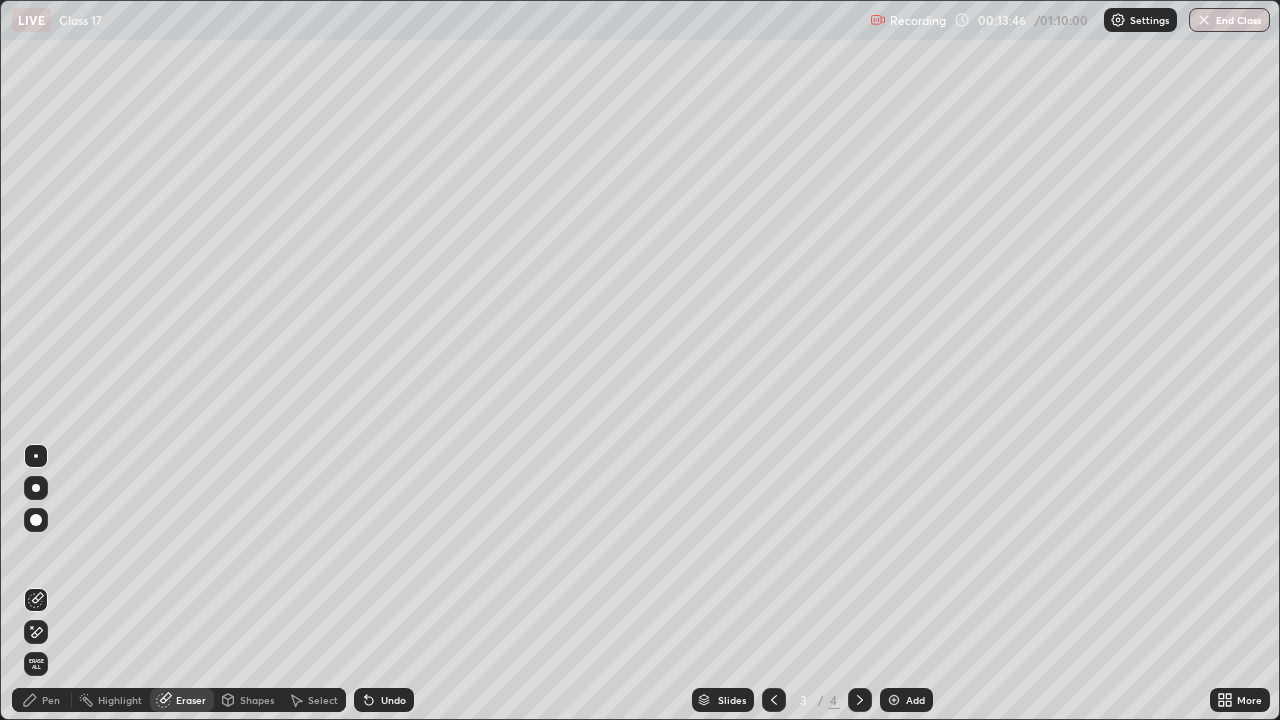 click on "Pen" at bounding box center (51, 700) 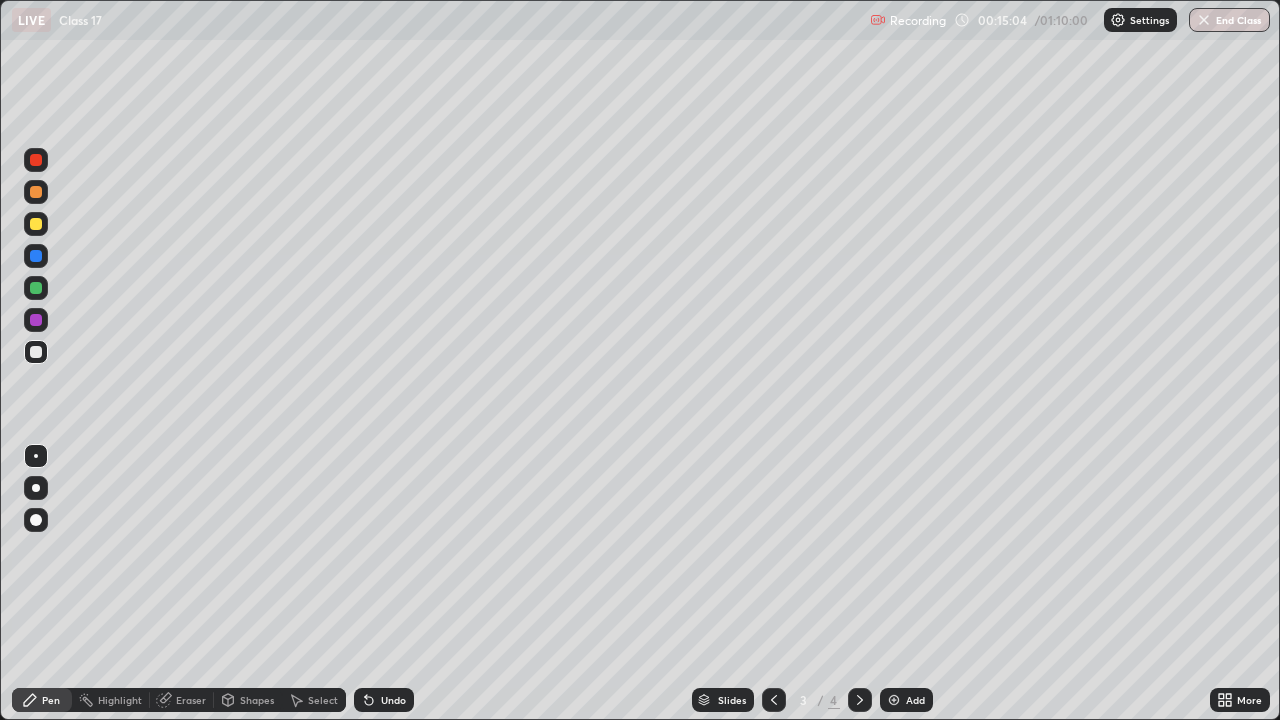 click 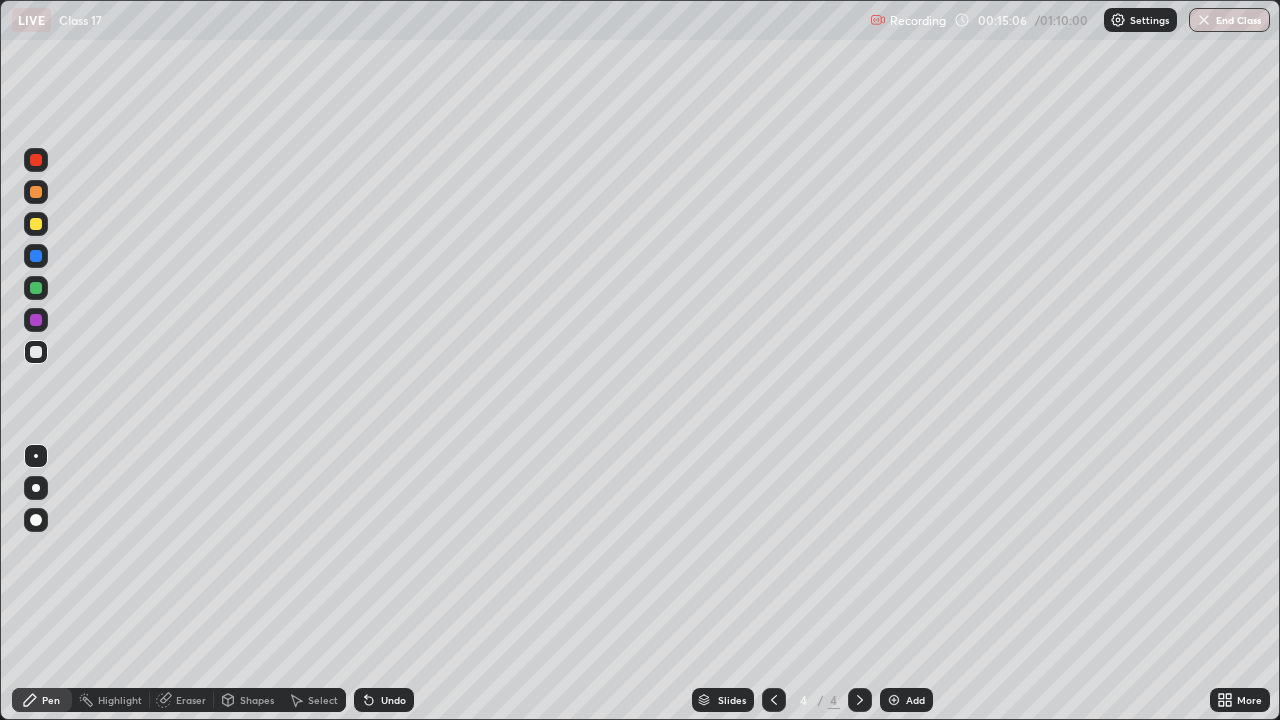 click 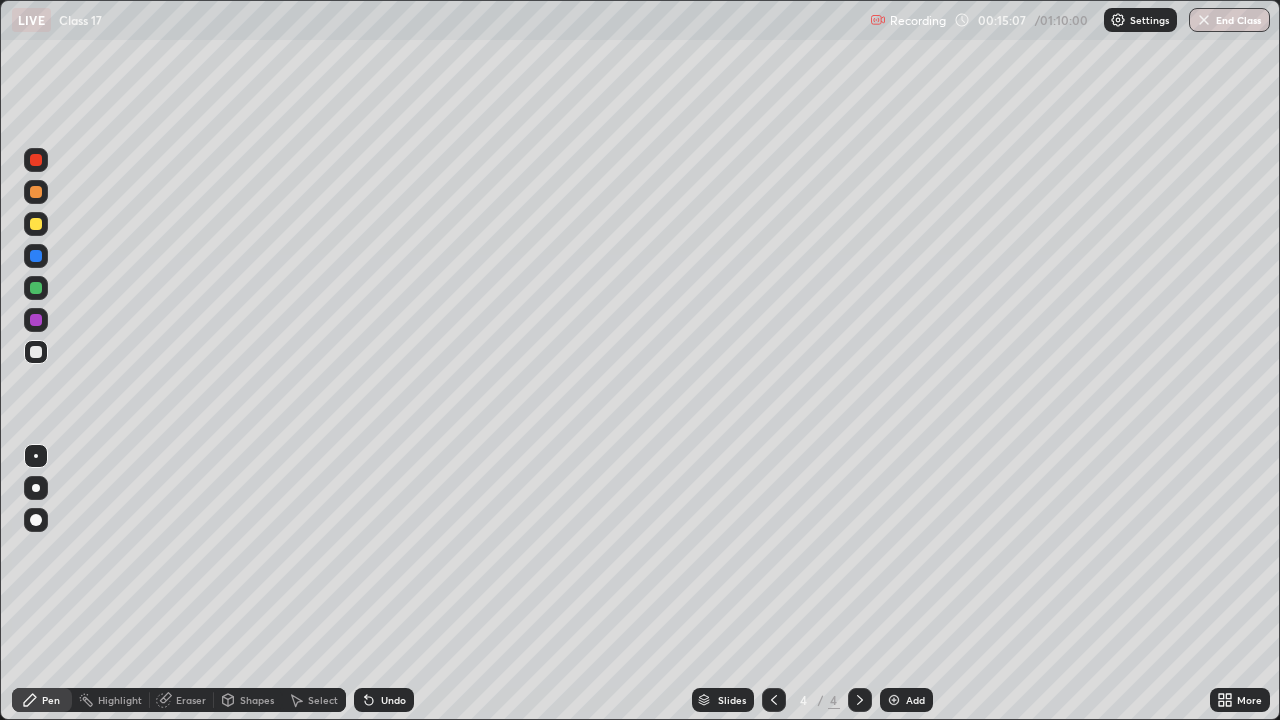 click on "Add" at bounding box center (915, 700) 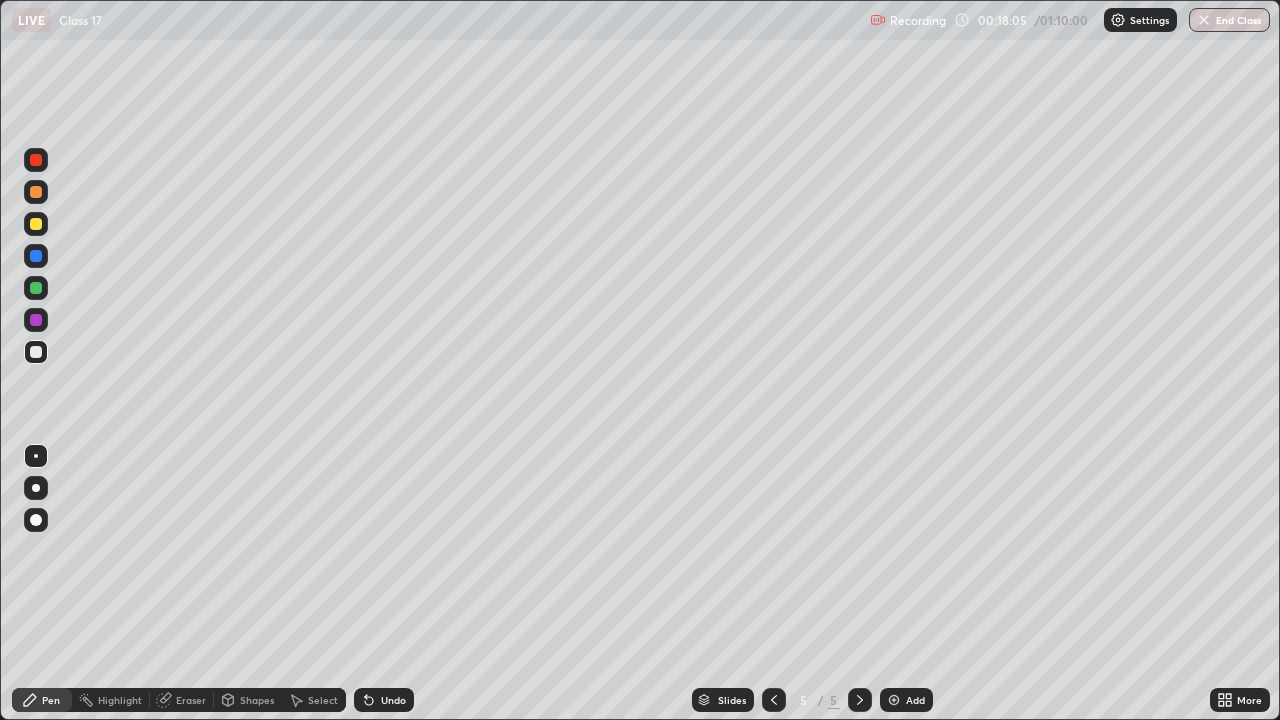 click at bounding box center (36, 288) 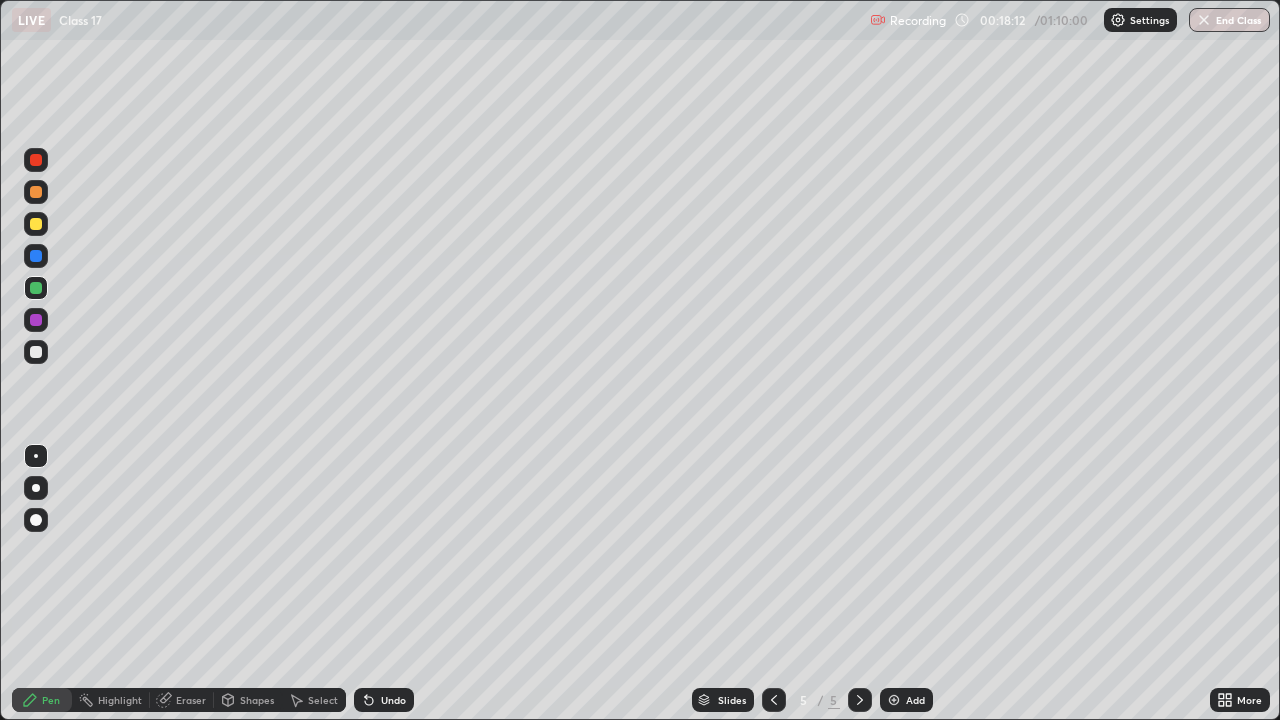 click at bounding box center (36, 352) 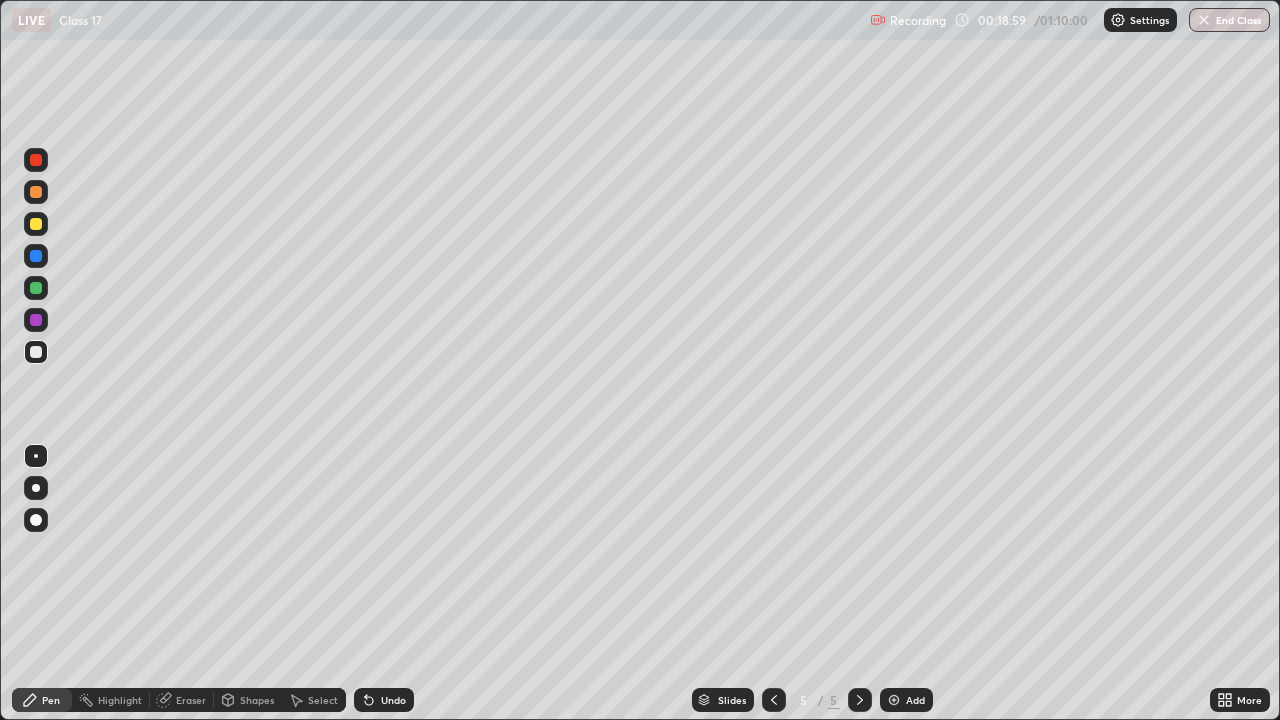 click at bounding box center (36, 224) 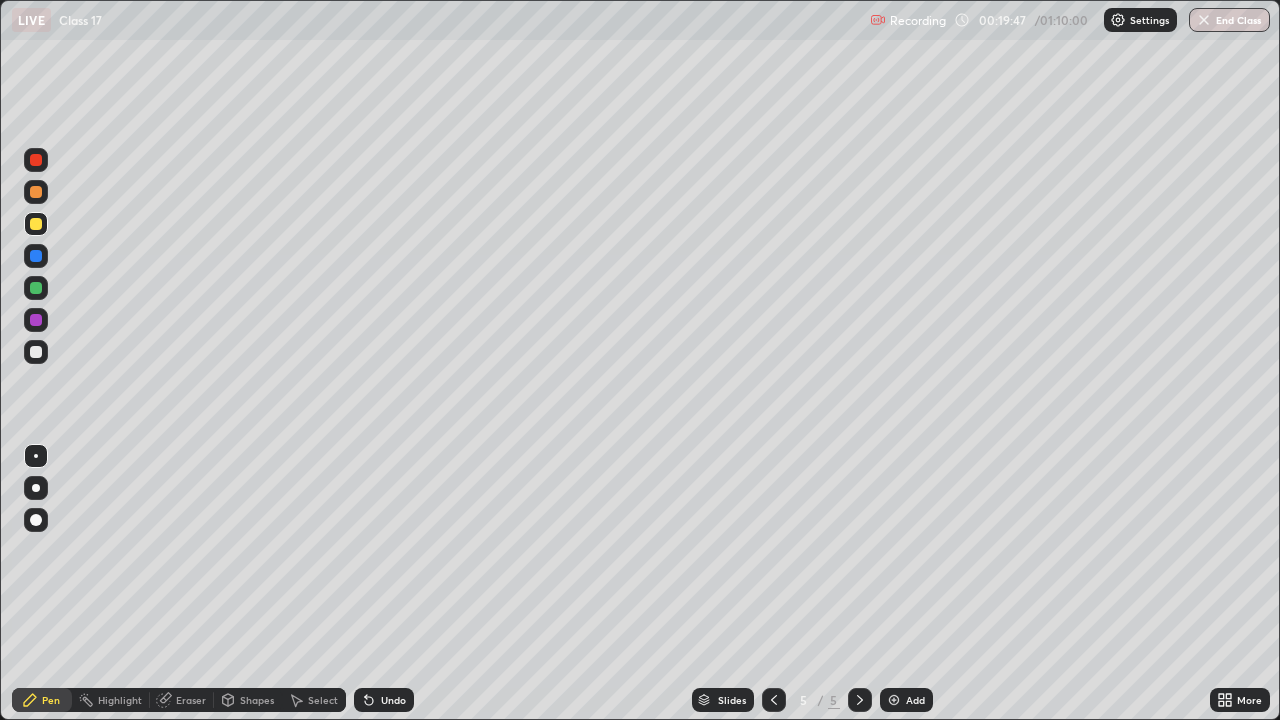 click on "Eraser" at bounding box center [191, 700] 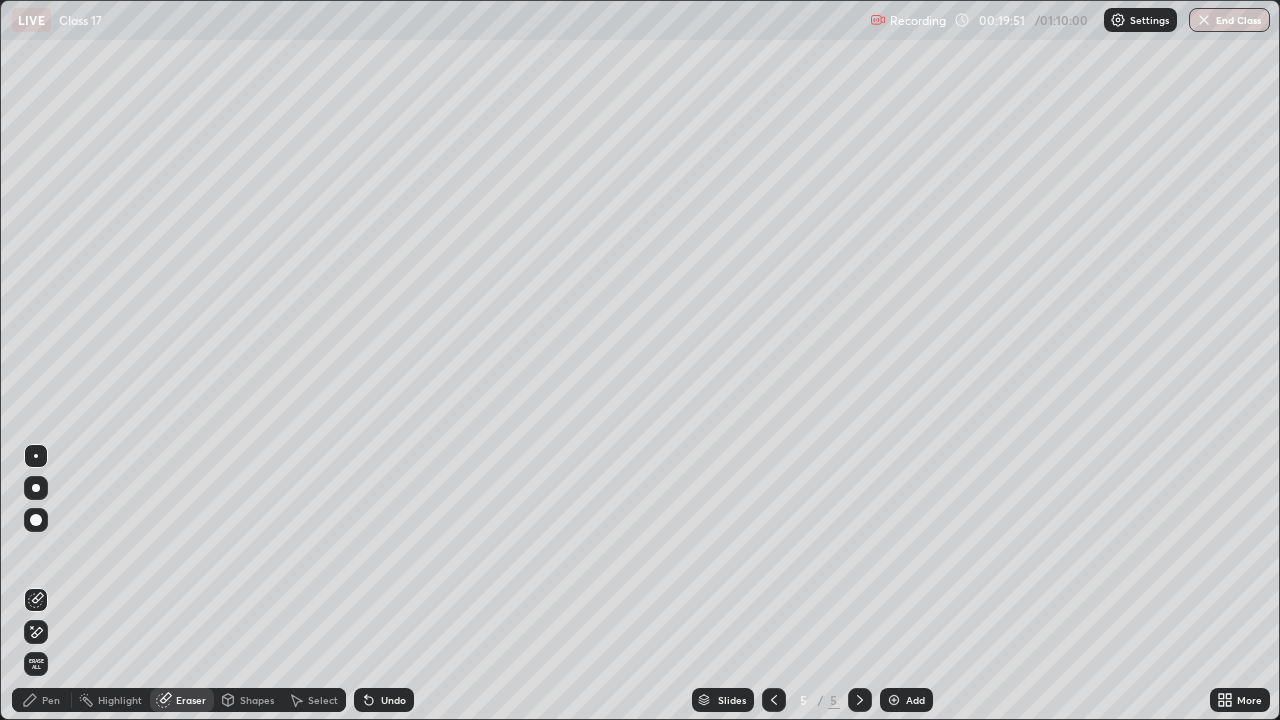 click on "Pen" at bounding box center (51, 700) 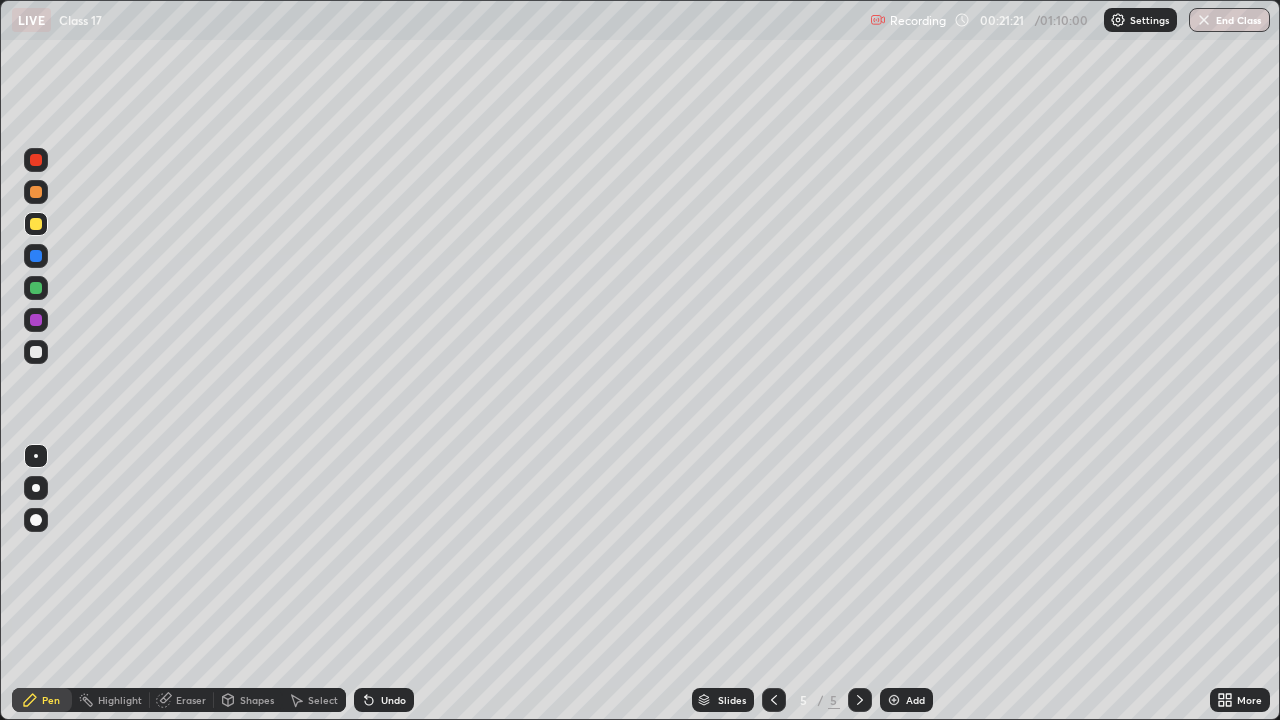 click 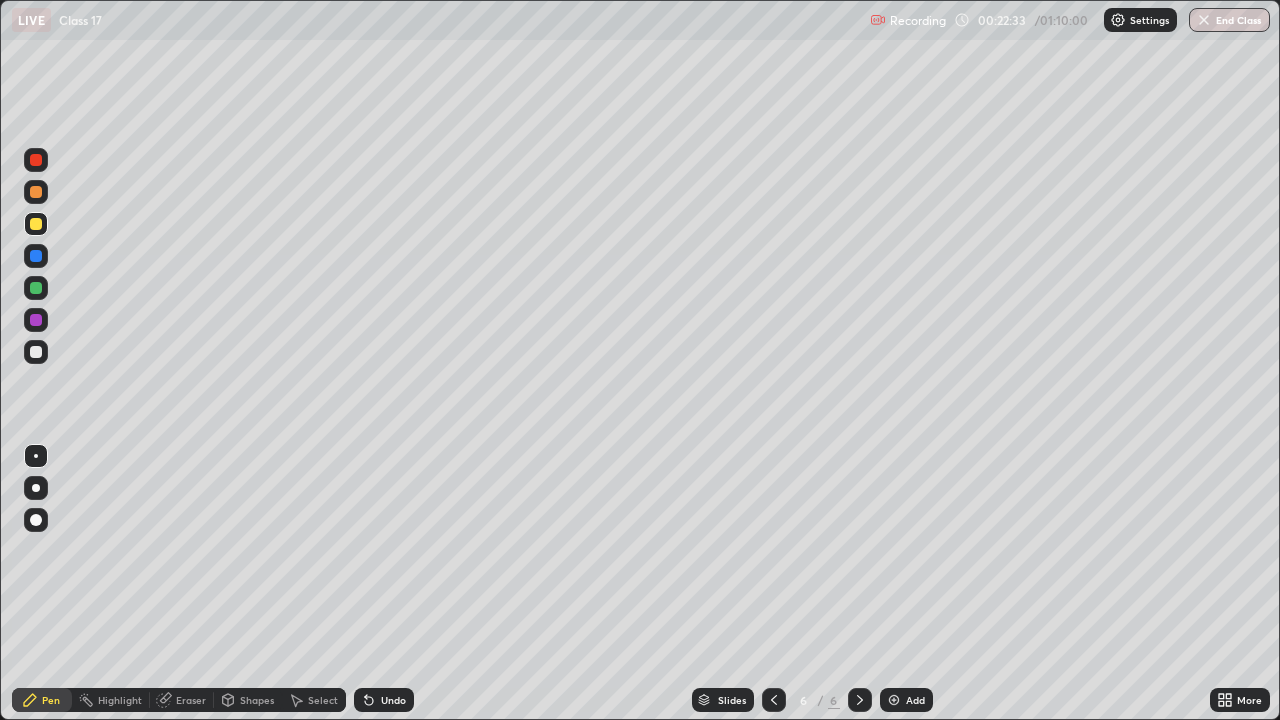 click at bounding box center [36, 352] 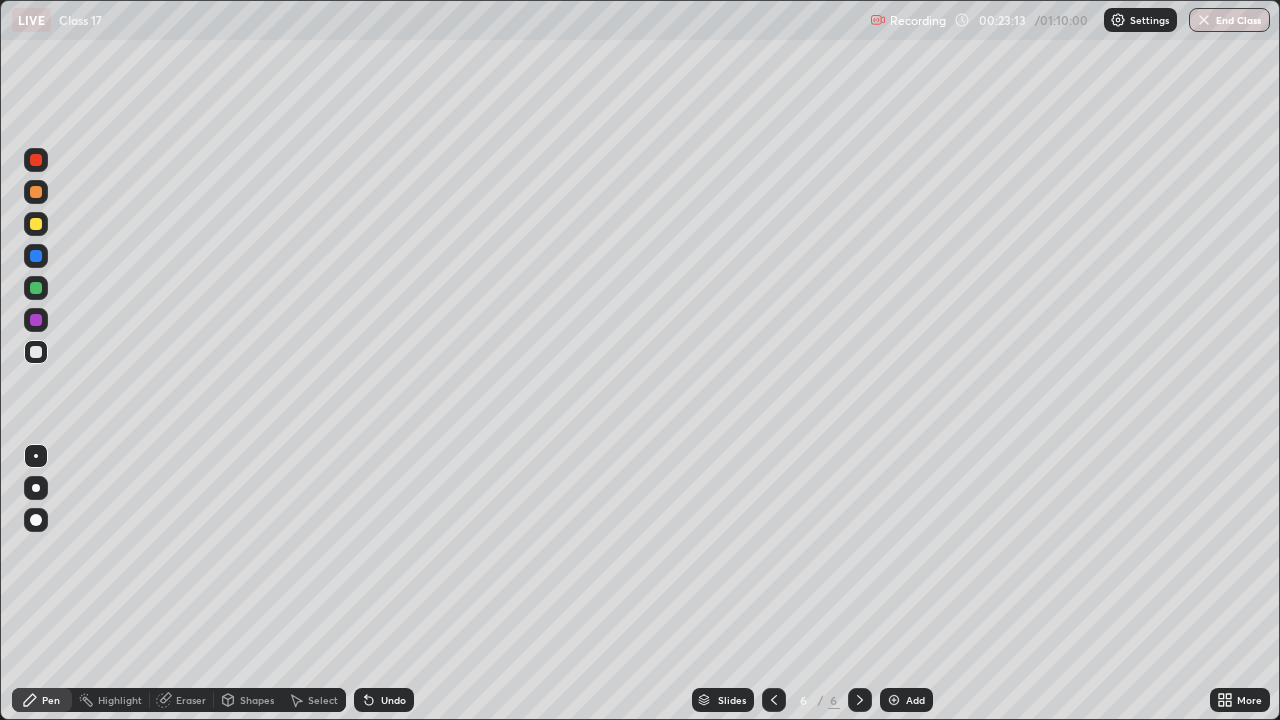 click 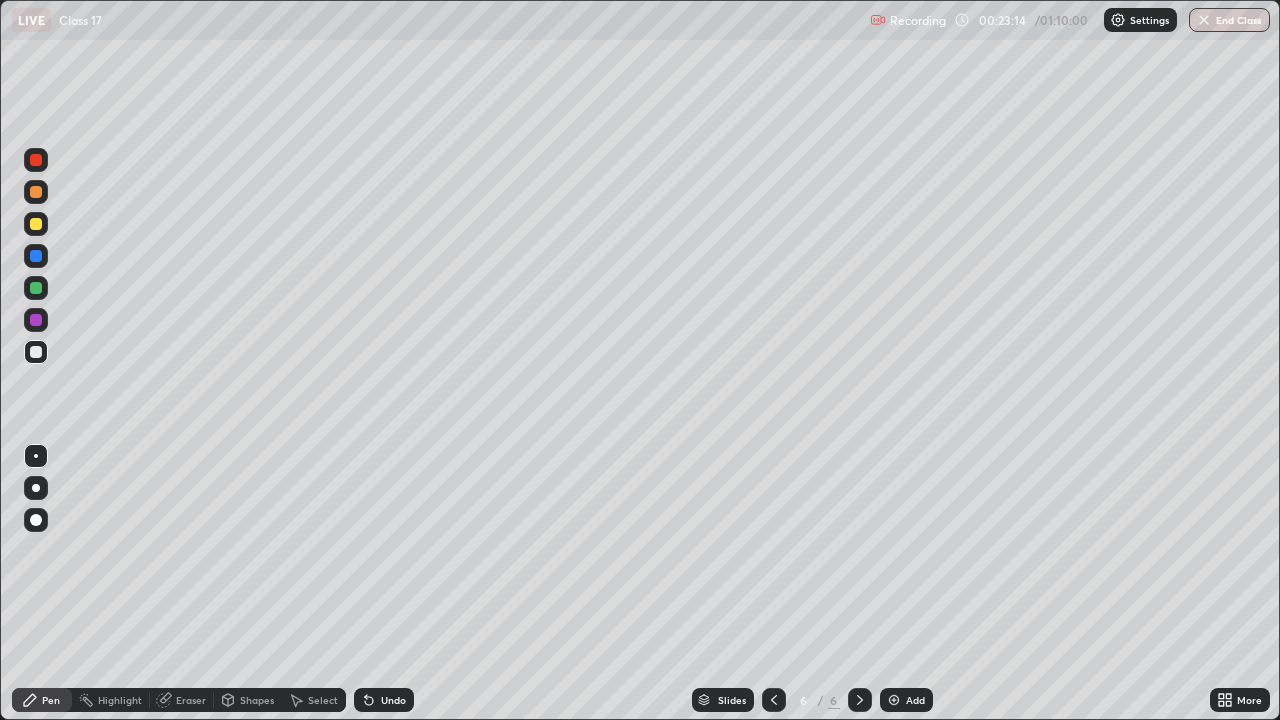 click on "Add" at bounding box center [915, 700] 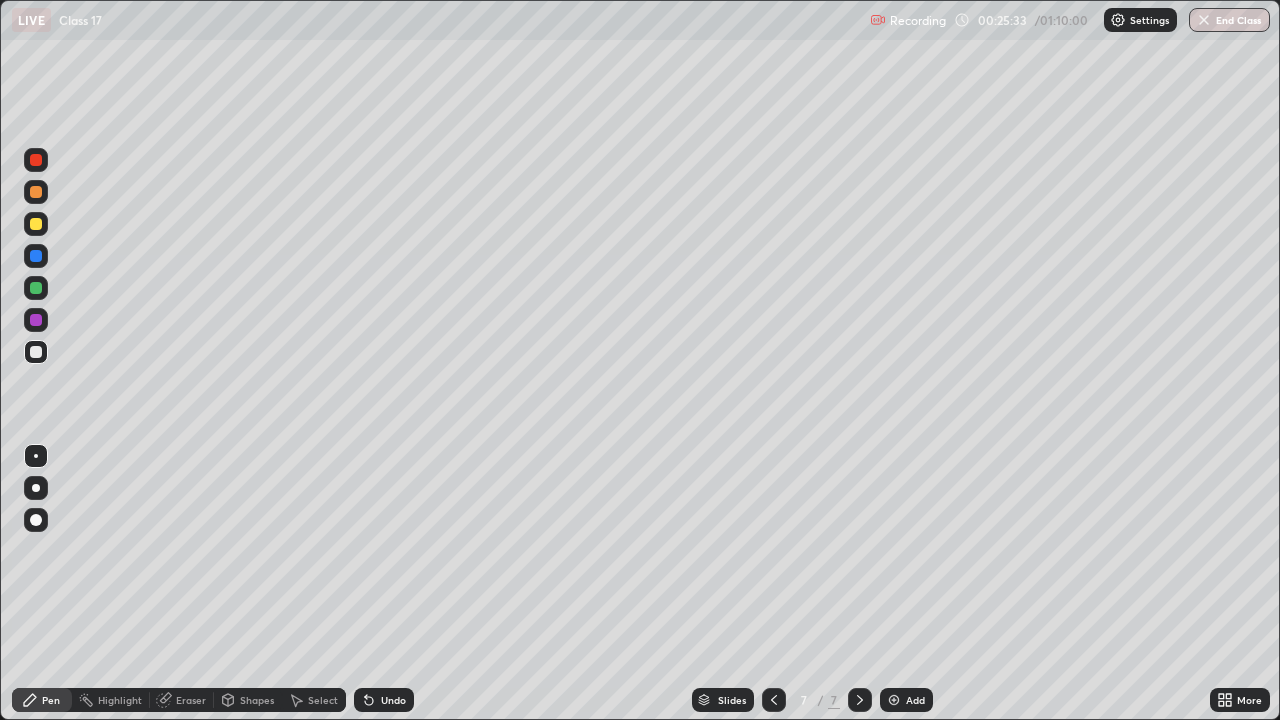 click at bounding box center [860, 700] 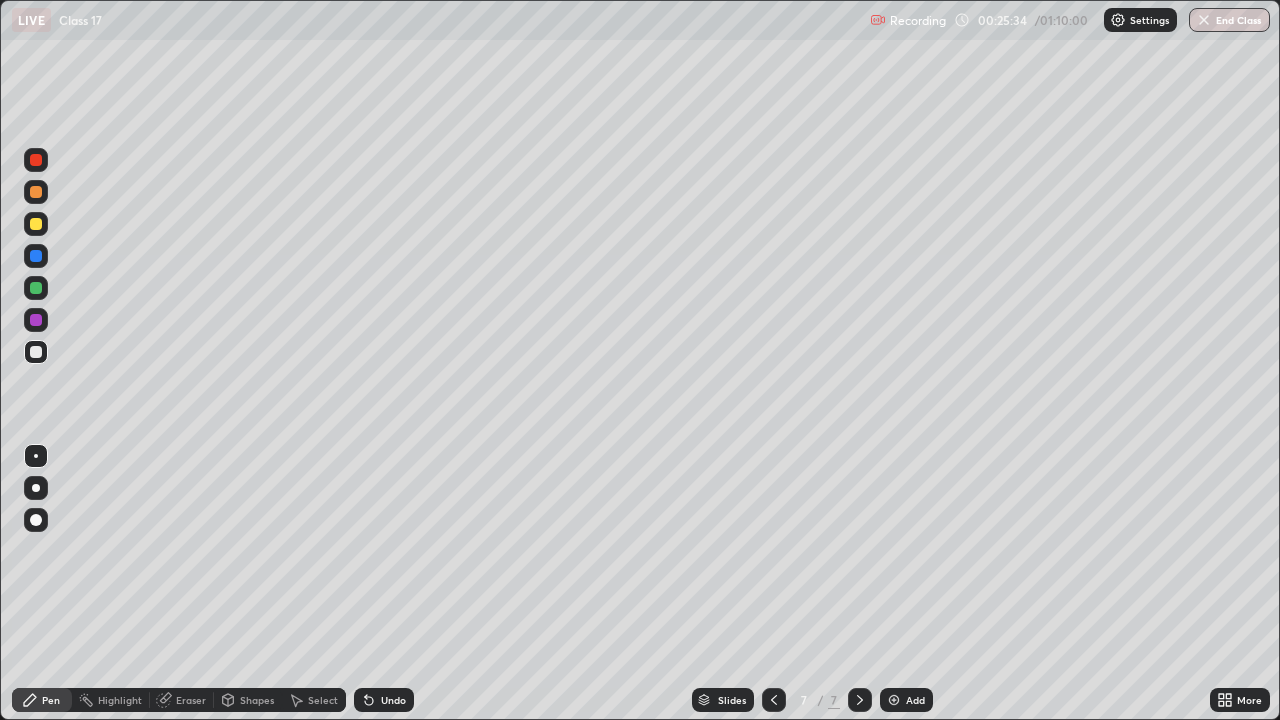 click on "Add" at bounding box center (915, 700) 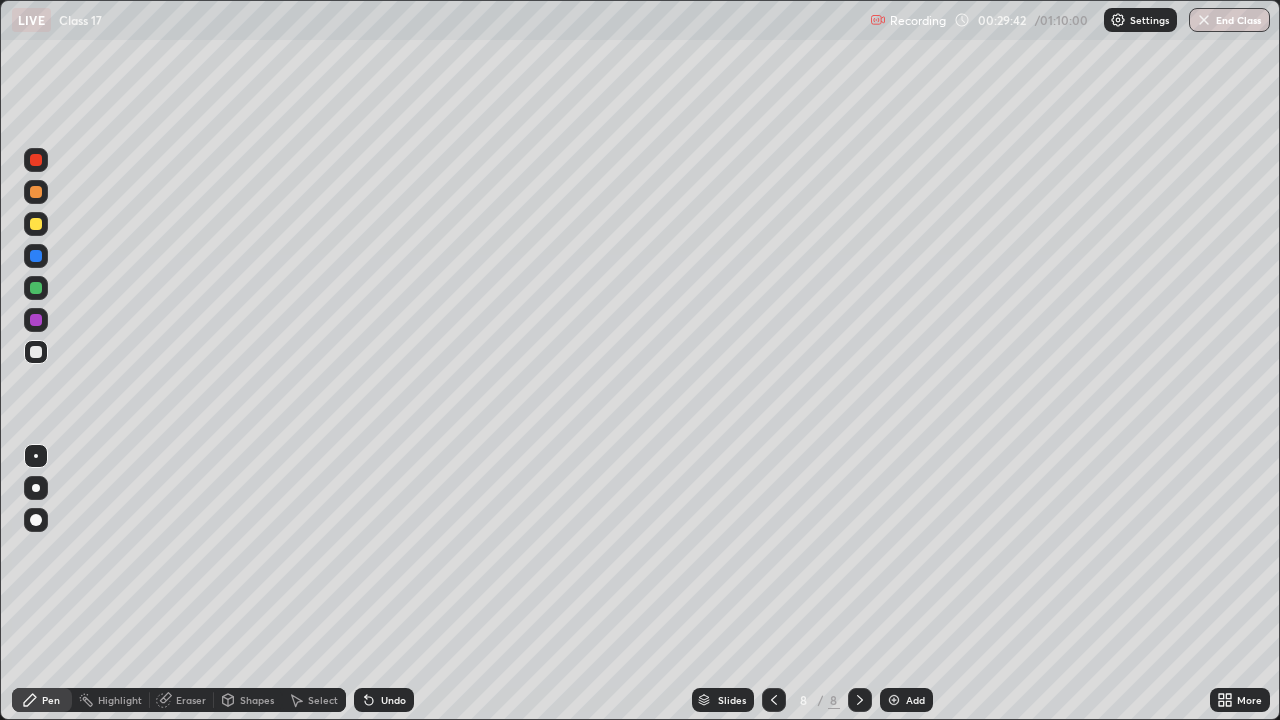 click 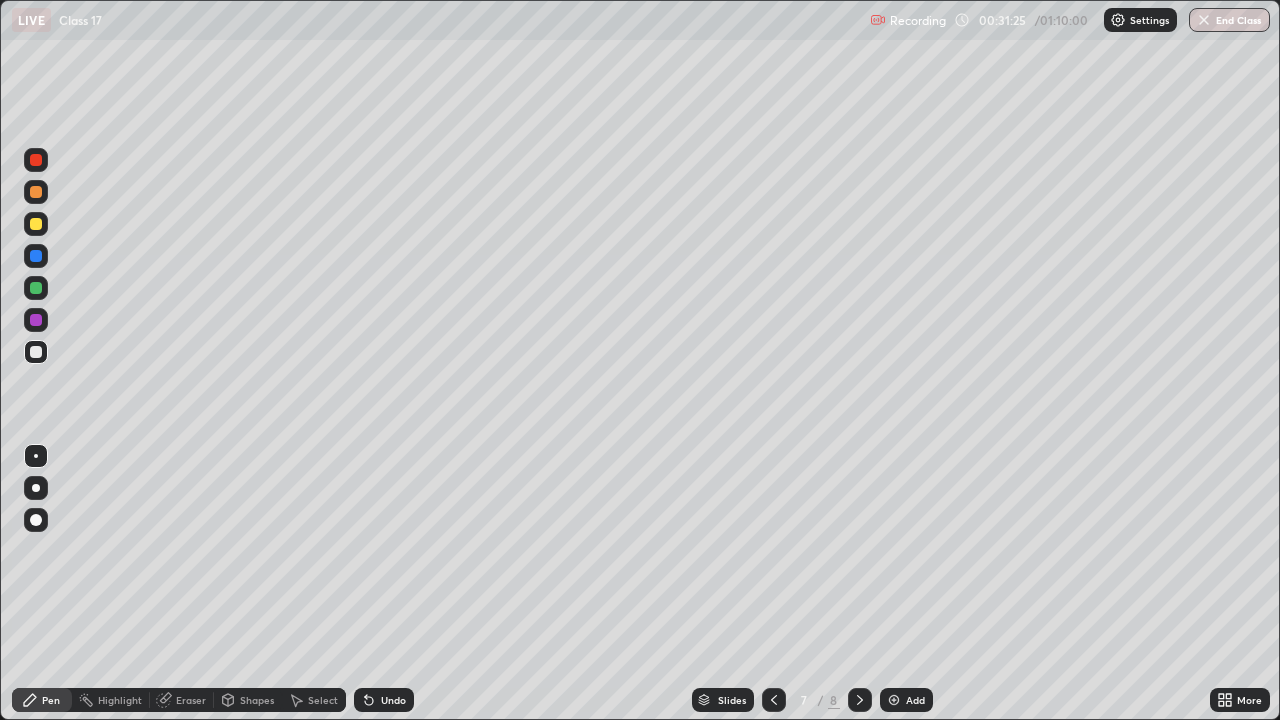 click on "Eraser" at bounding box center (191, 700) 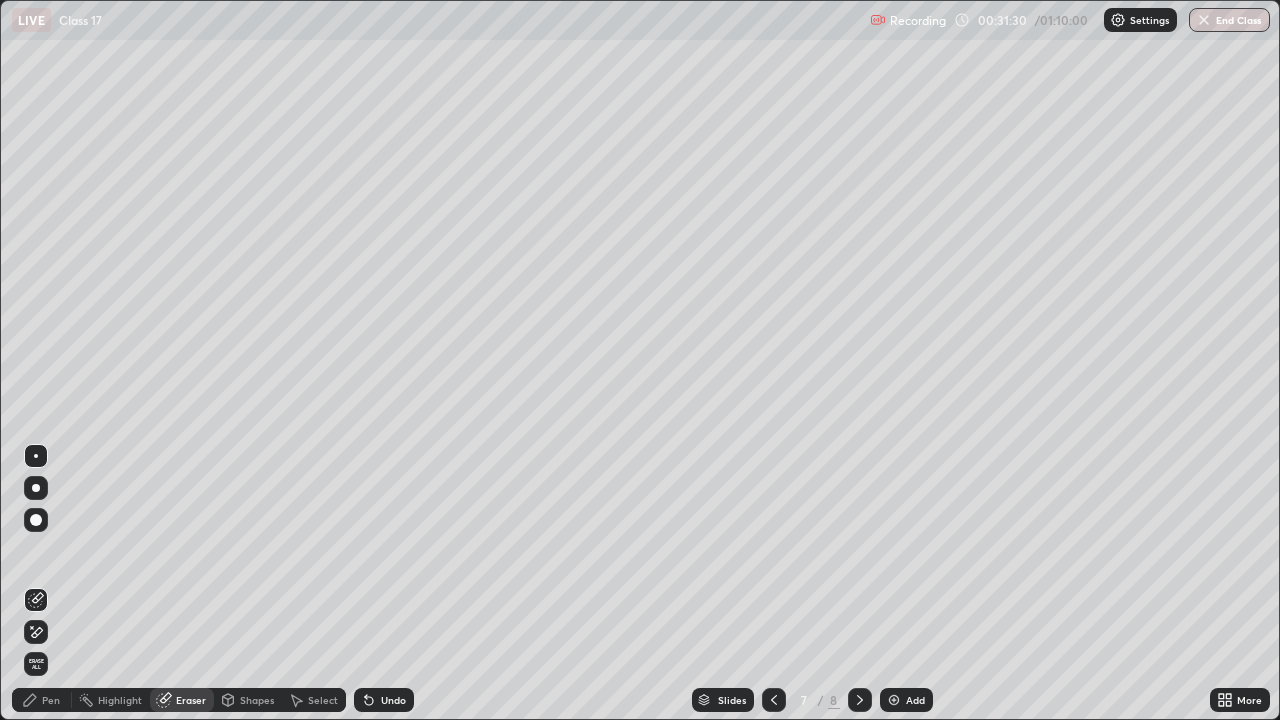click on "Pen" at bounding box center (51, 700) 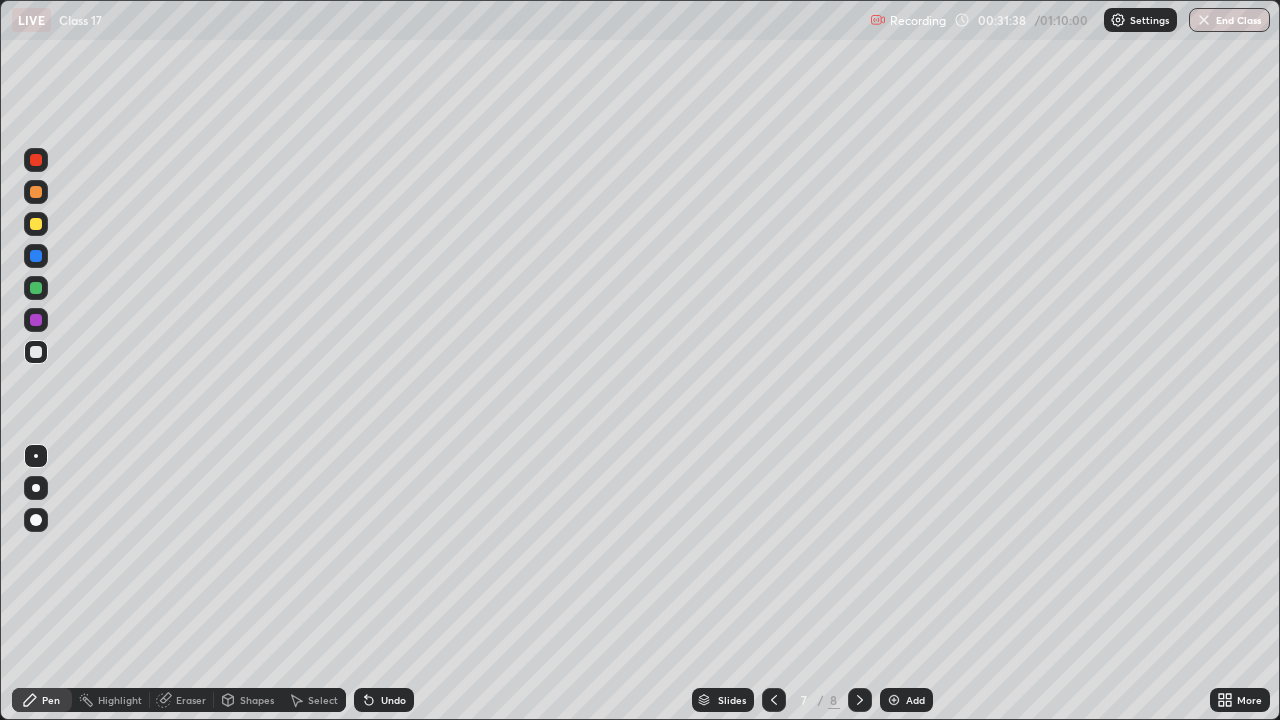 click at bounding box center (36, 256) 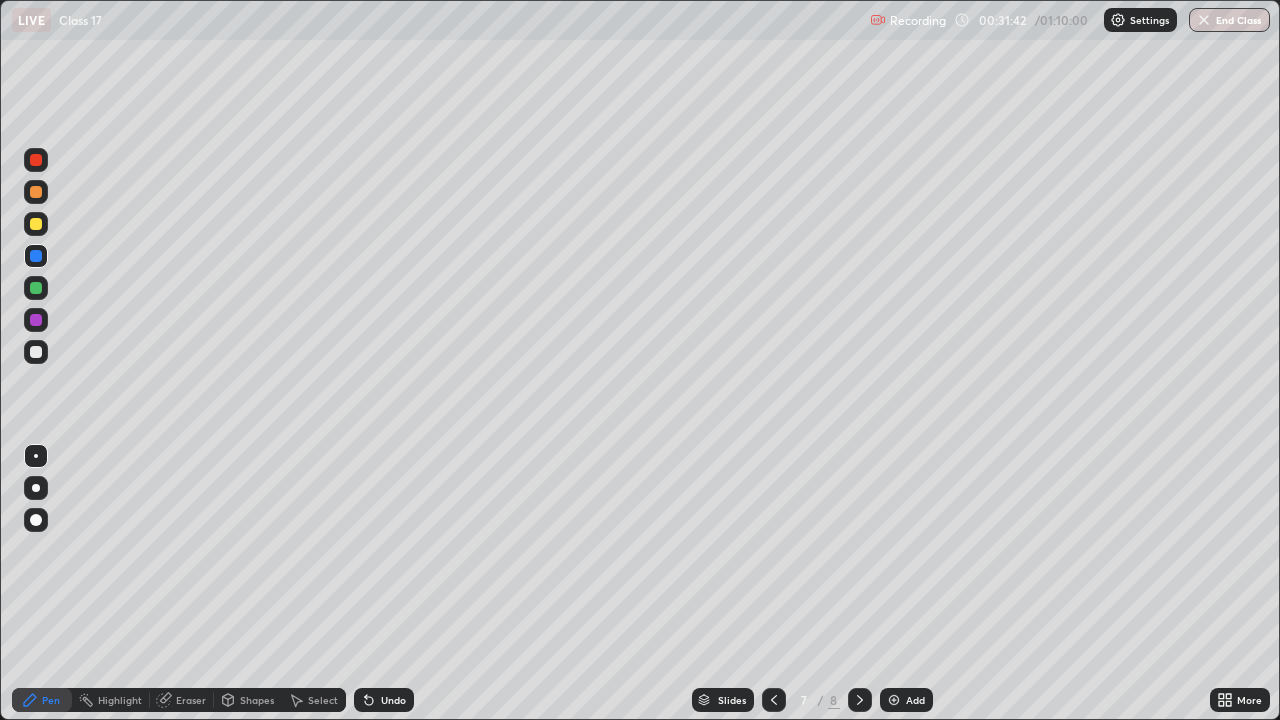 click at bounding box center (36, 352) 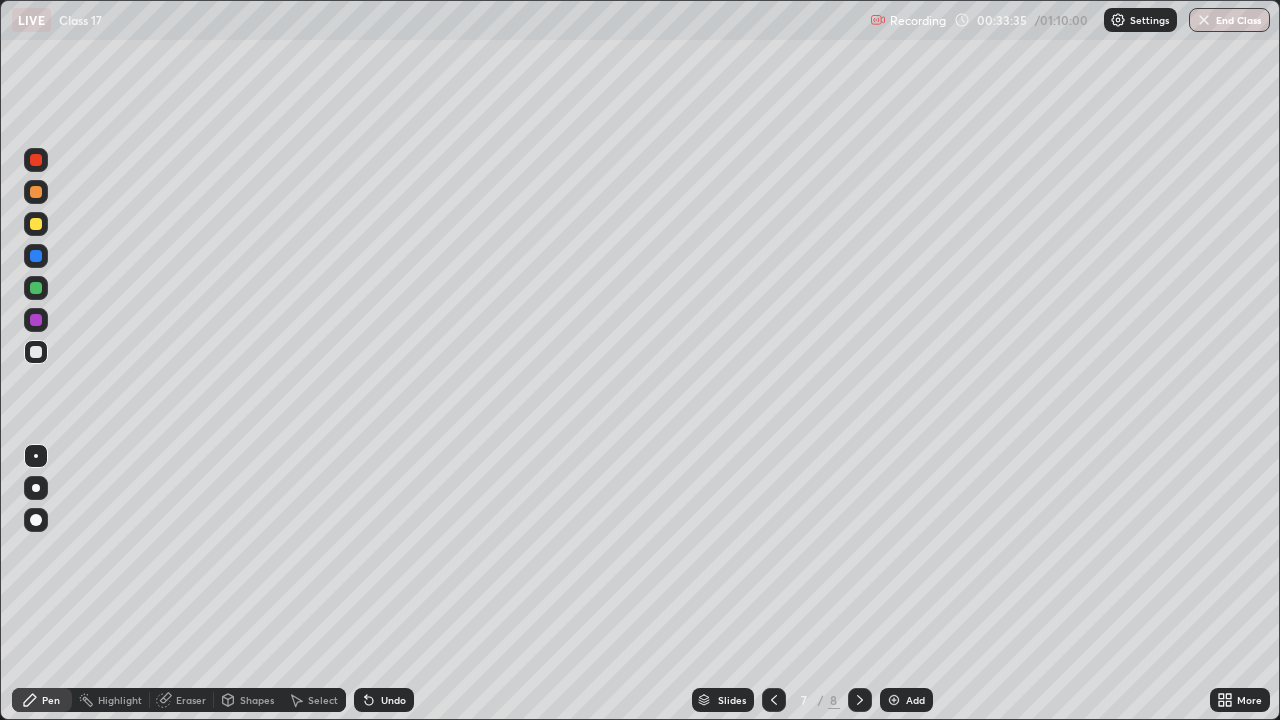 click at bounding box center (36, 352) 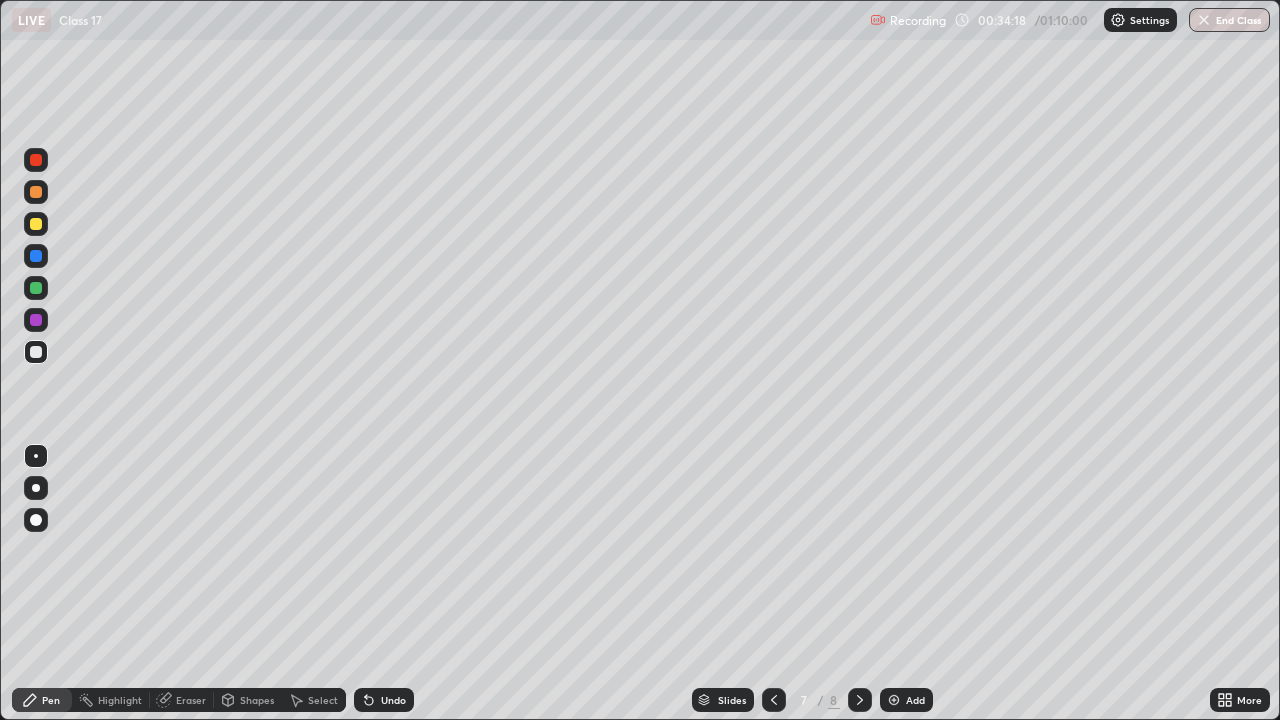 click on "Undo" at bounding box center (393, 700) 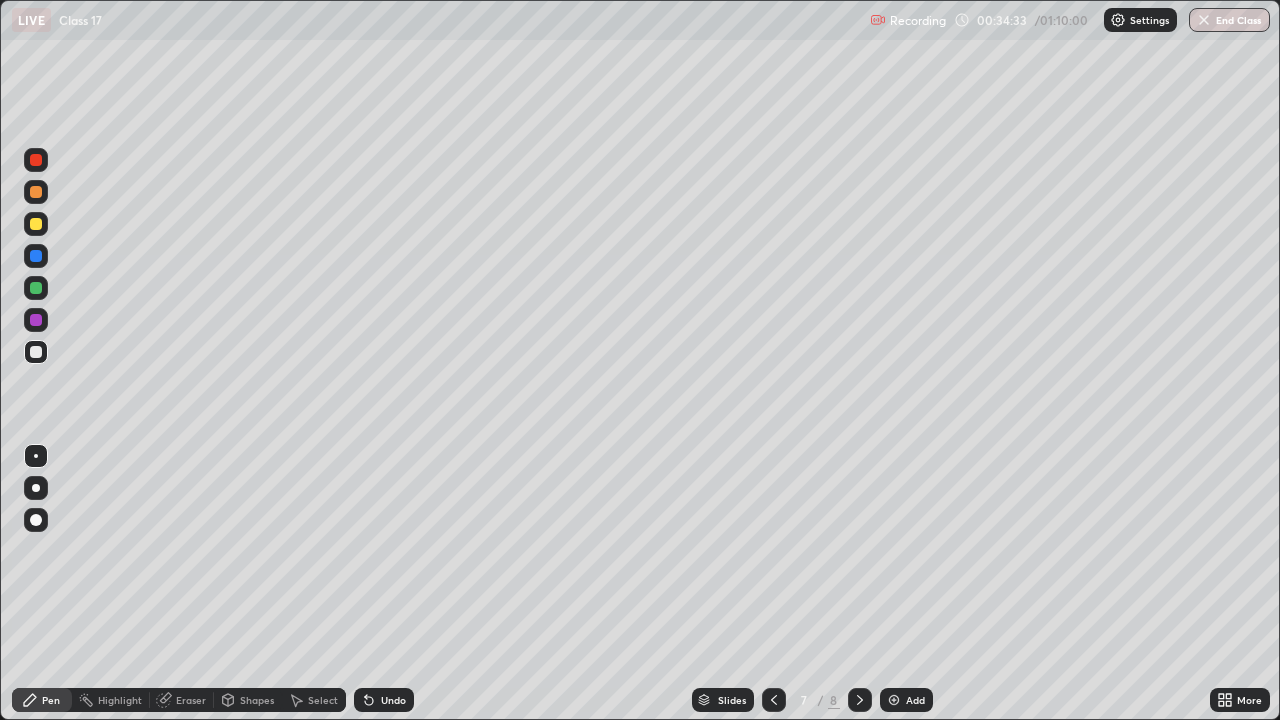 click at bounding box center [36, 224] 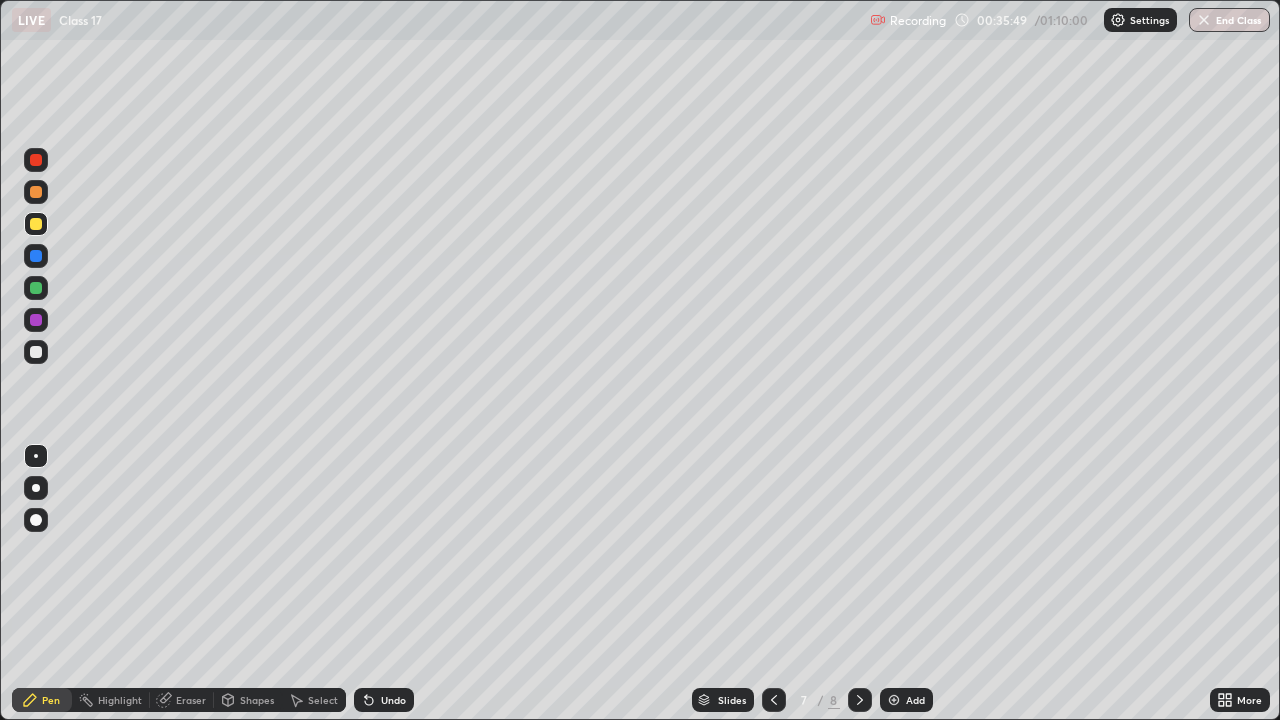click at bounding box center (36, 256) 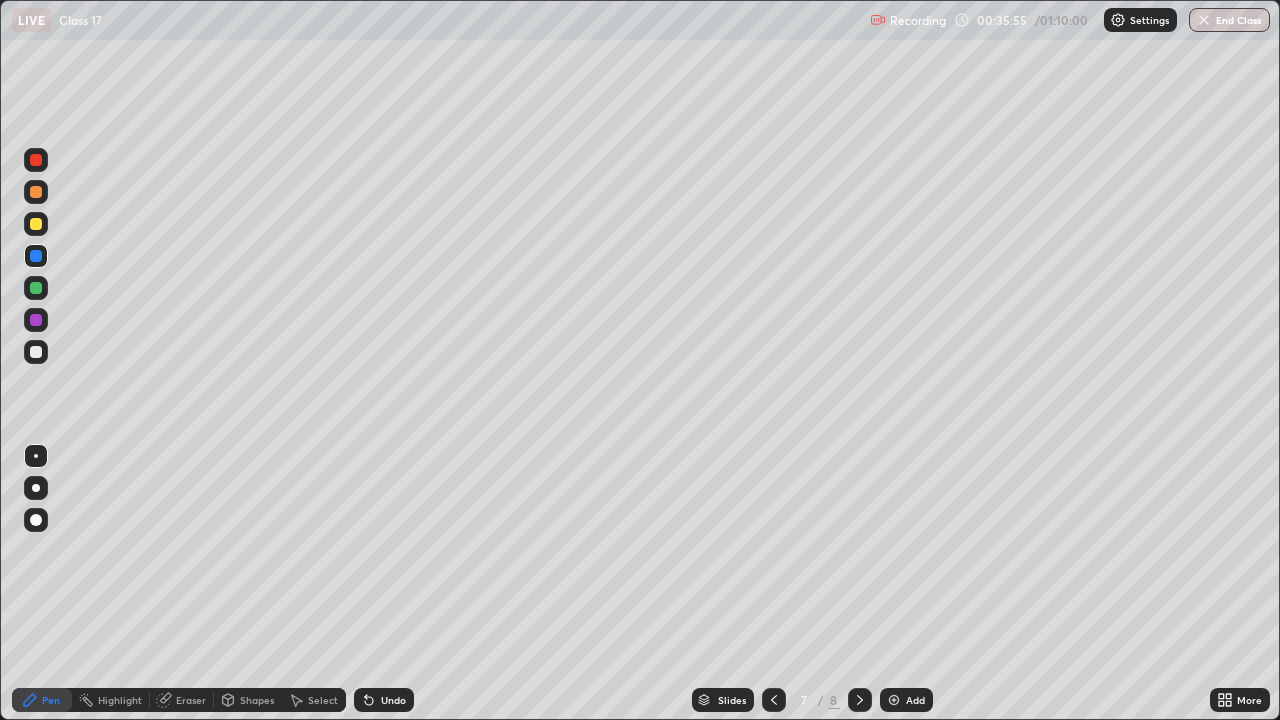 click at bounding box center (36, 352) 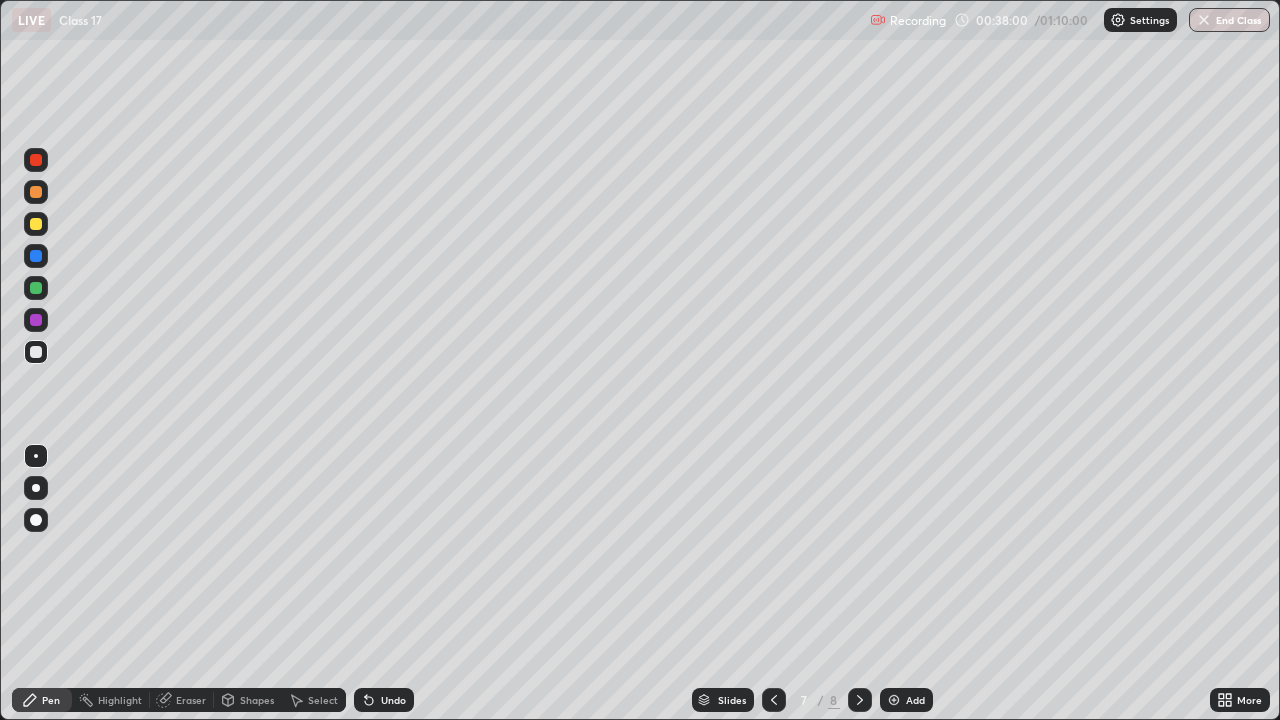 click 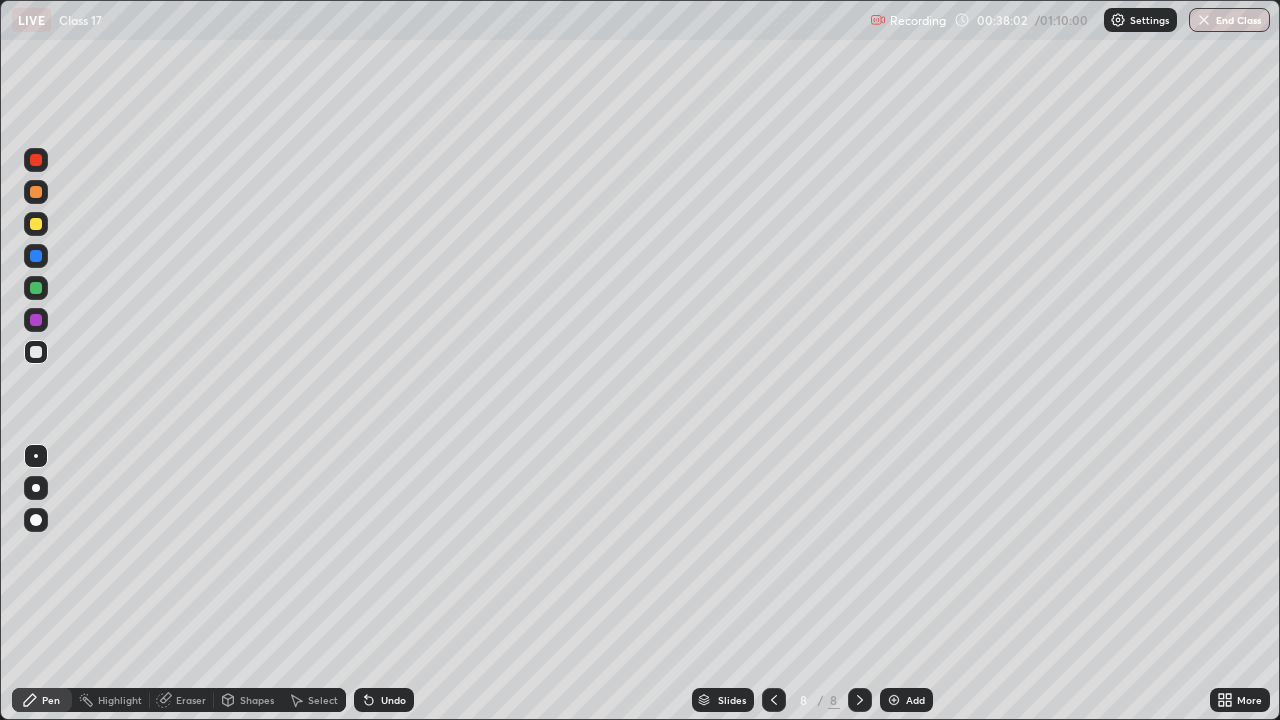 click on "Add" at bounding box center (915, 700) 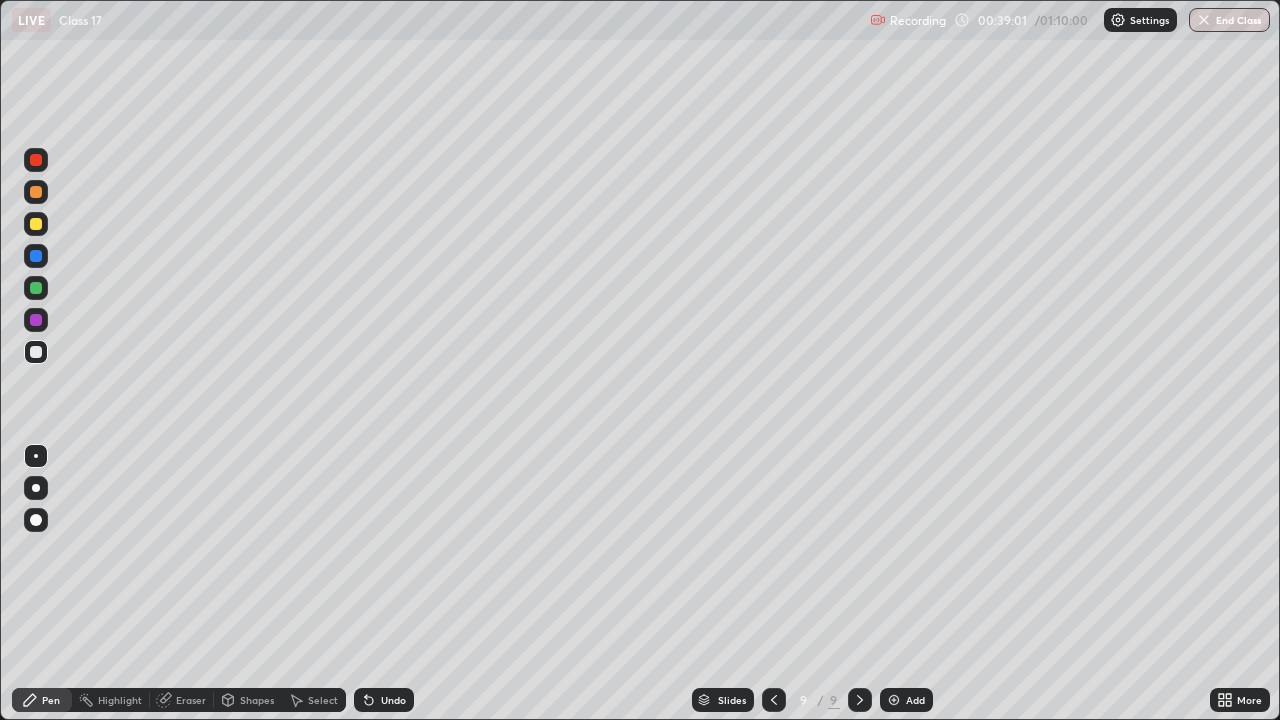 click on "Undo" at bounding box center [393, 700] 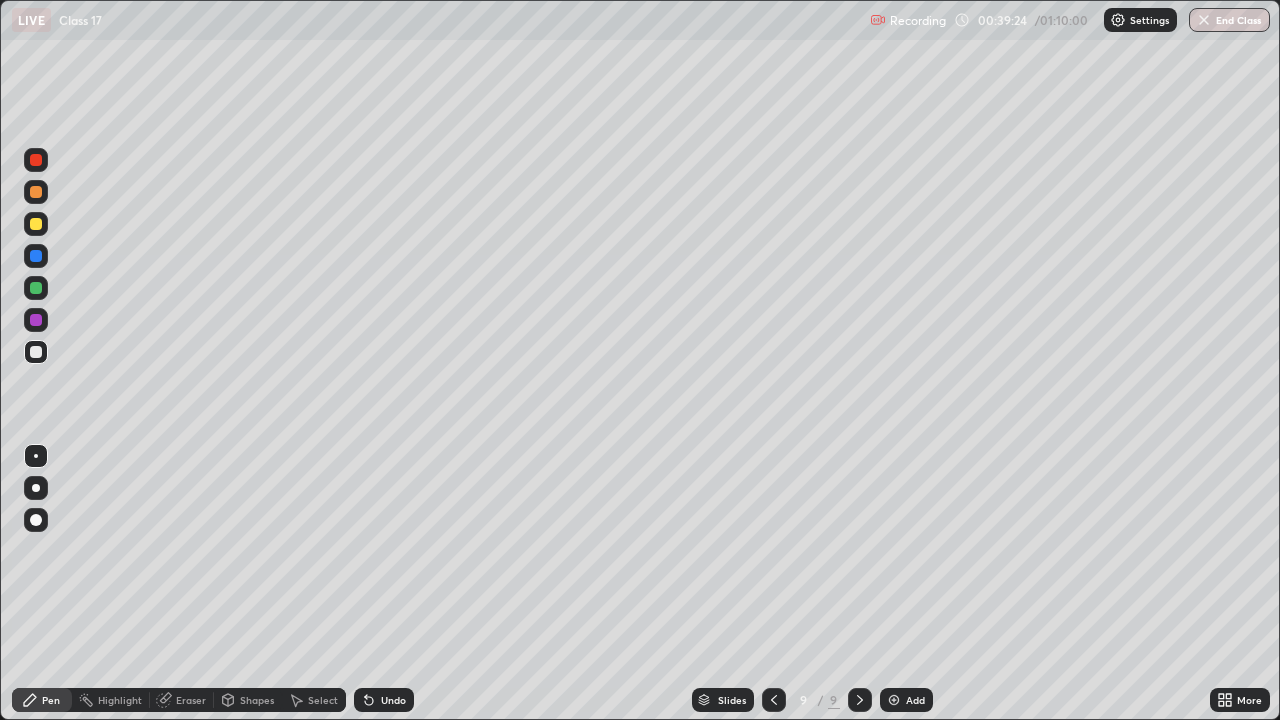 click on "Undo" at bounding box center (393, 700) 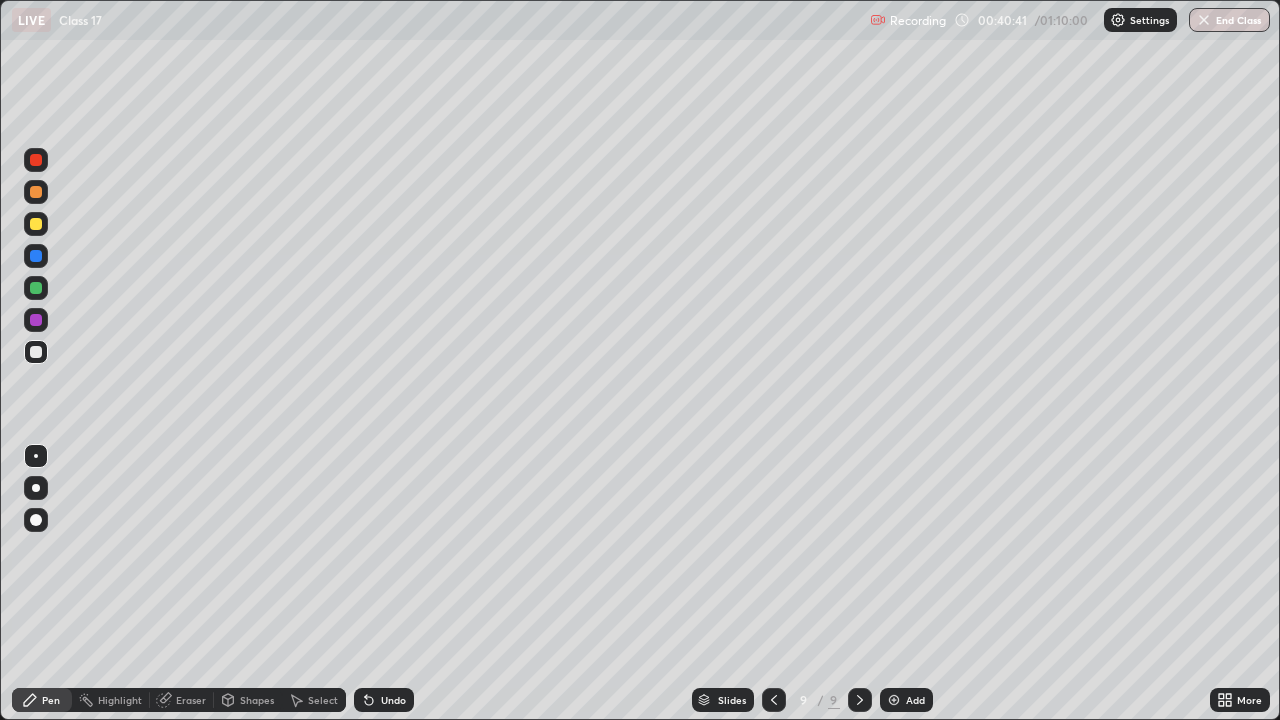 click on "Undo" at bounding box center [393, 700] 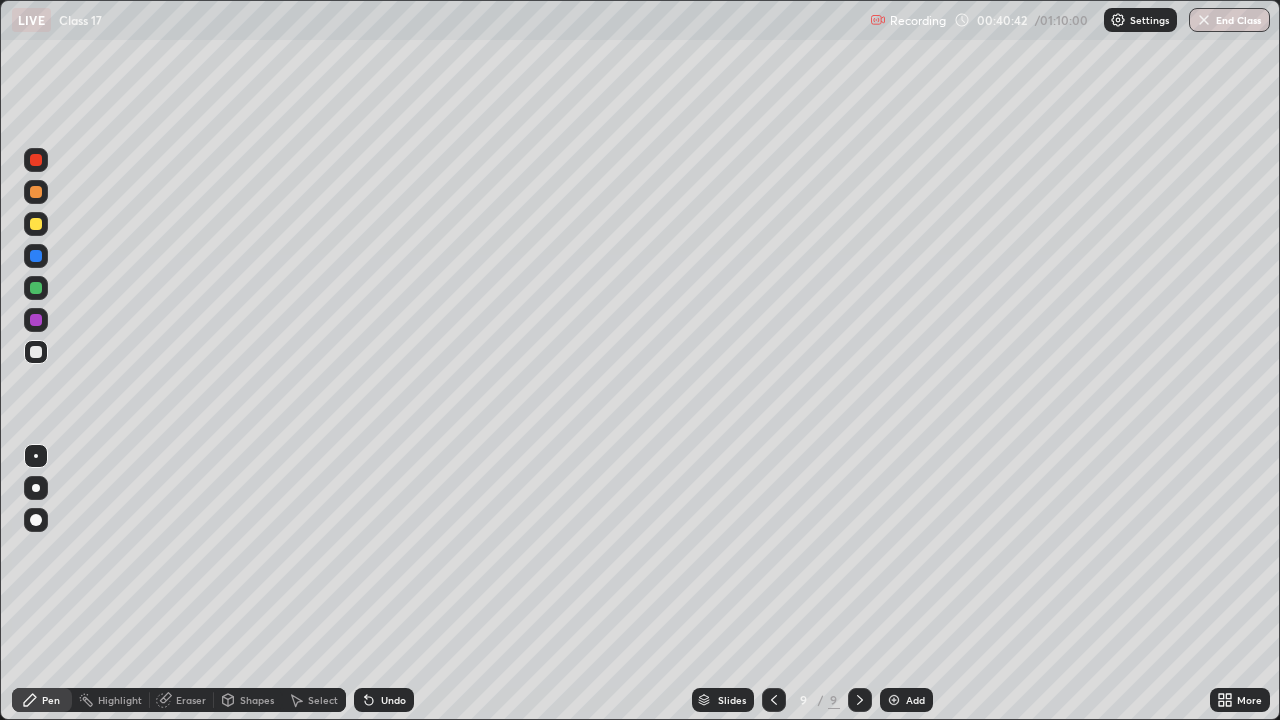 click on "Undo" at bounding box center [393, 700] 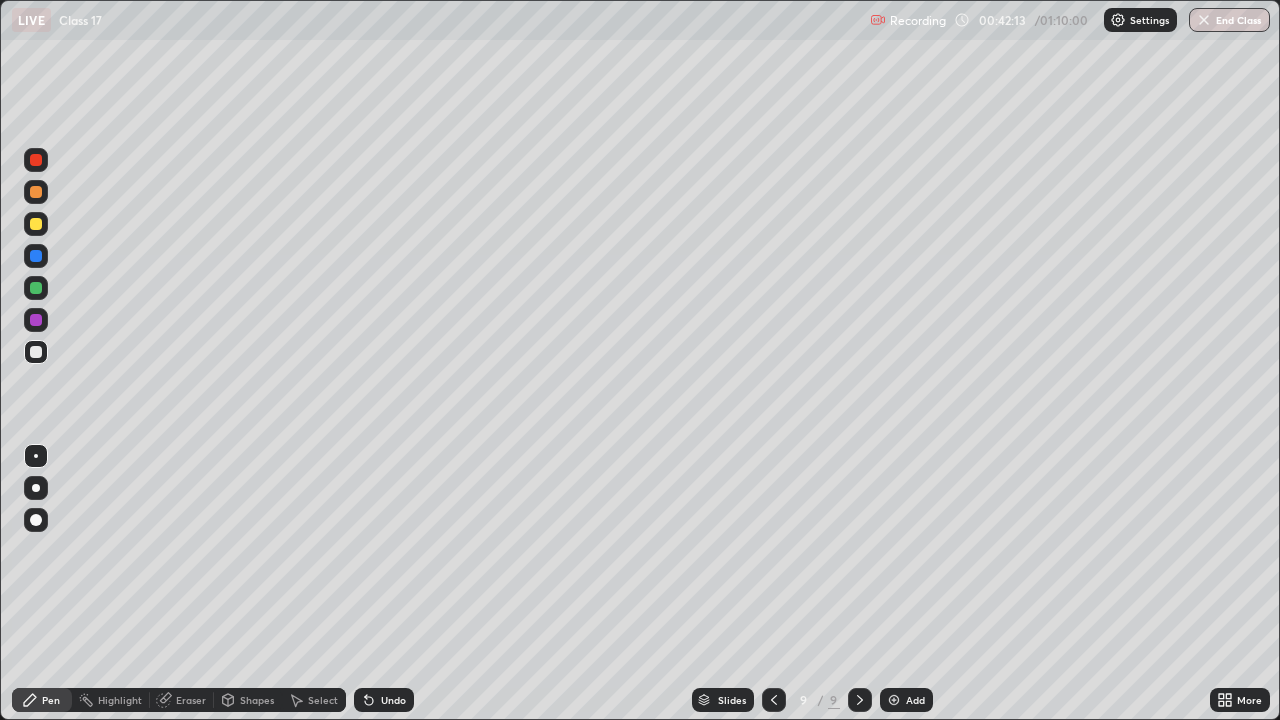 click at bounding box center [36, 224] 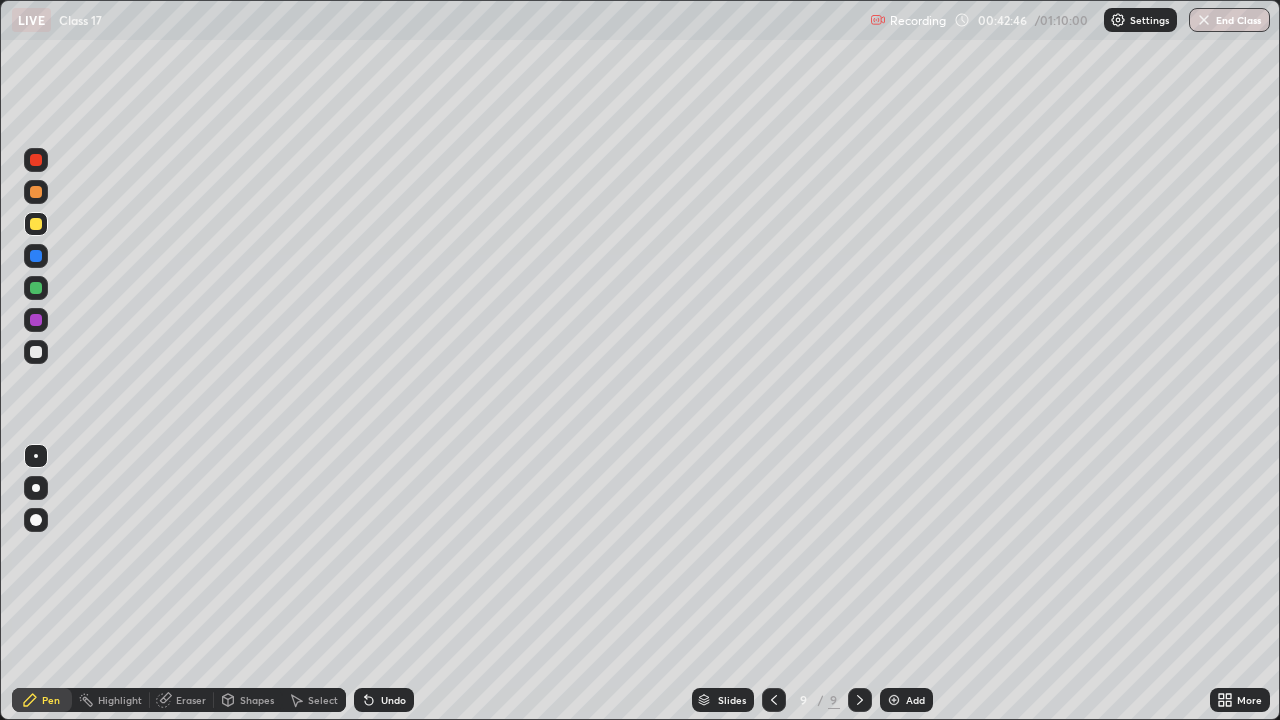 click on "Eraser" at bounding box center [191, 700] 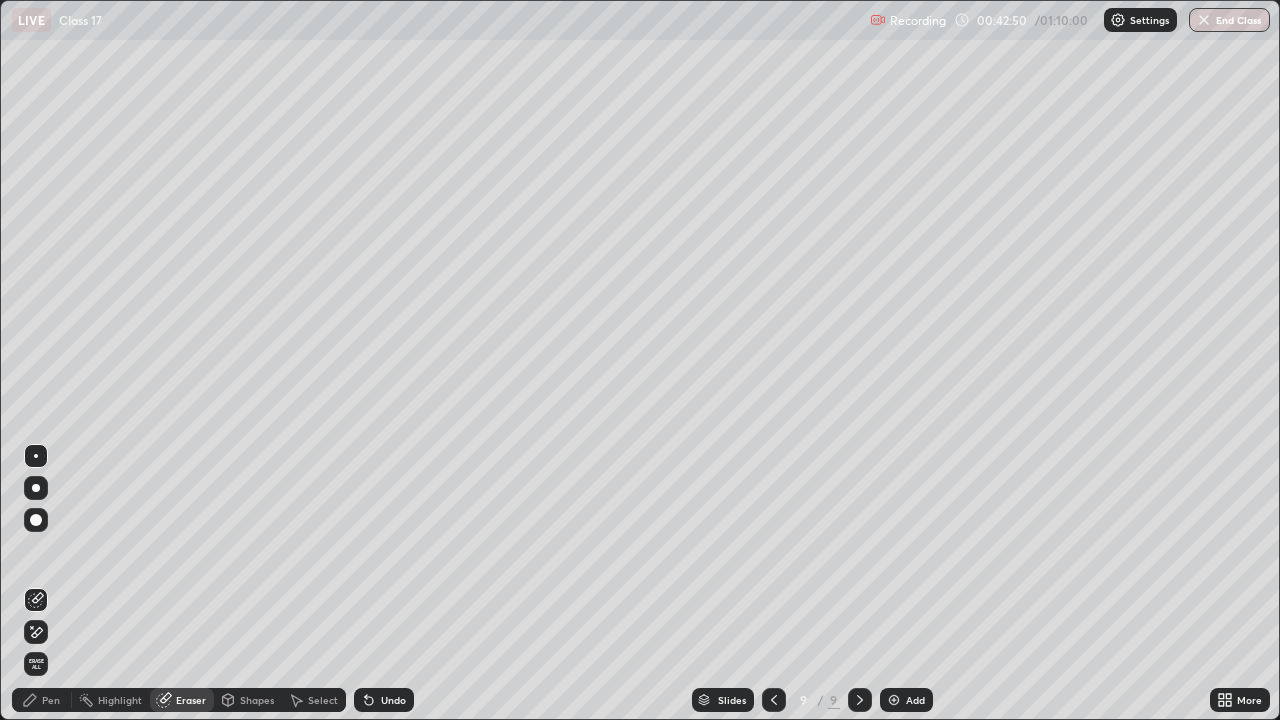 click on "Pen" at bounding box center [51, 700] 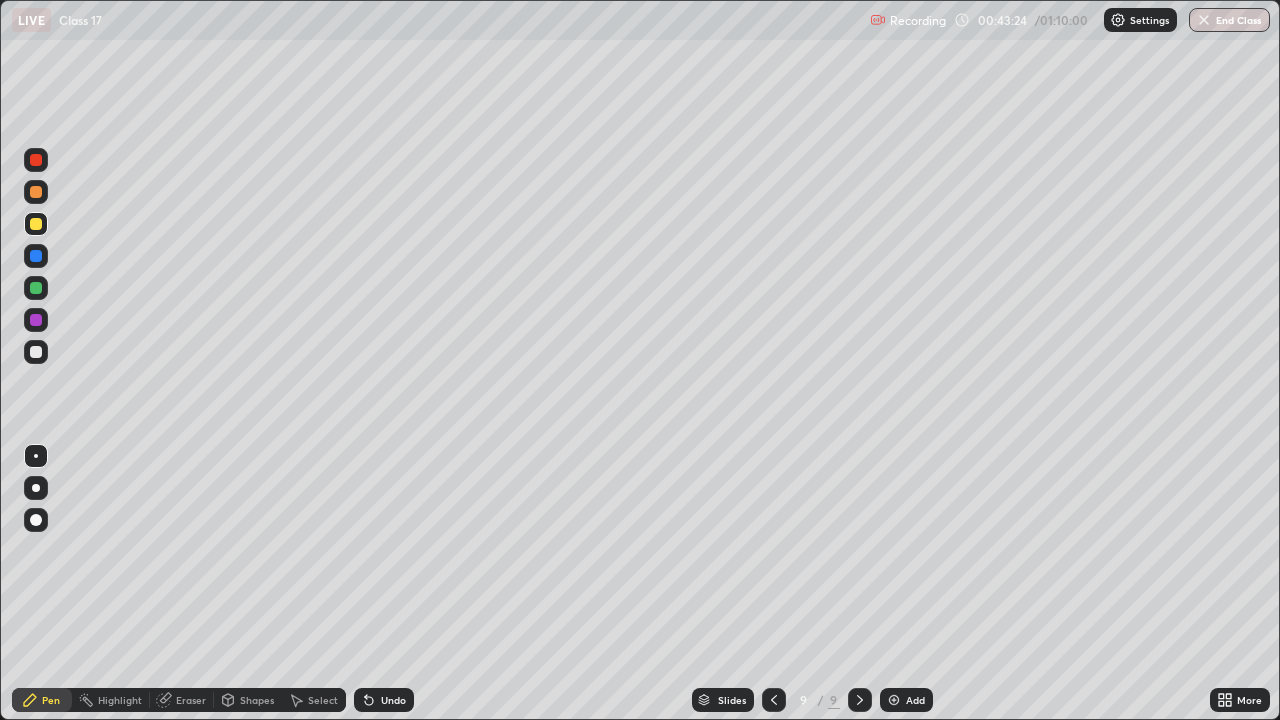 click on "Undo" at bounding box center (393, 700) 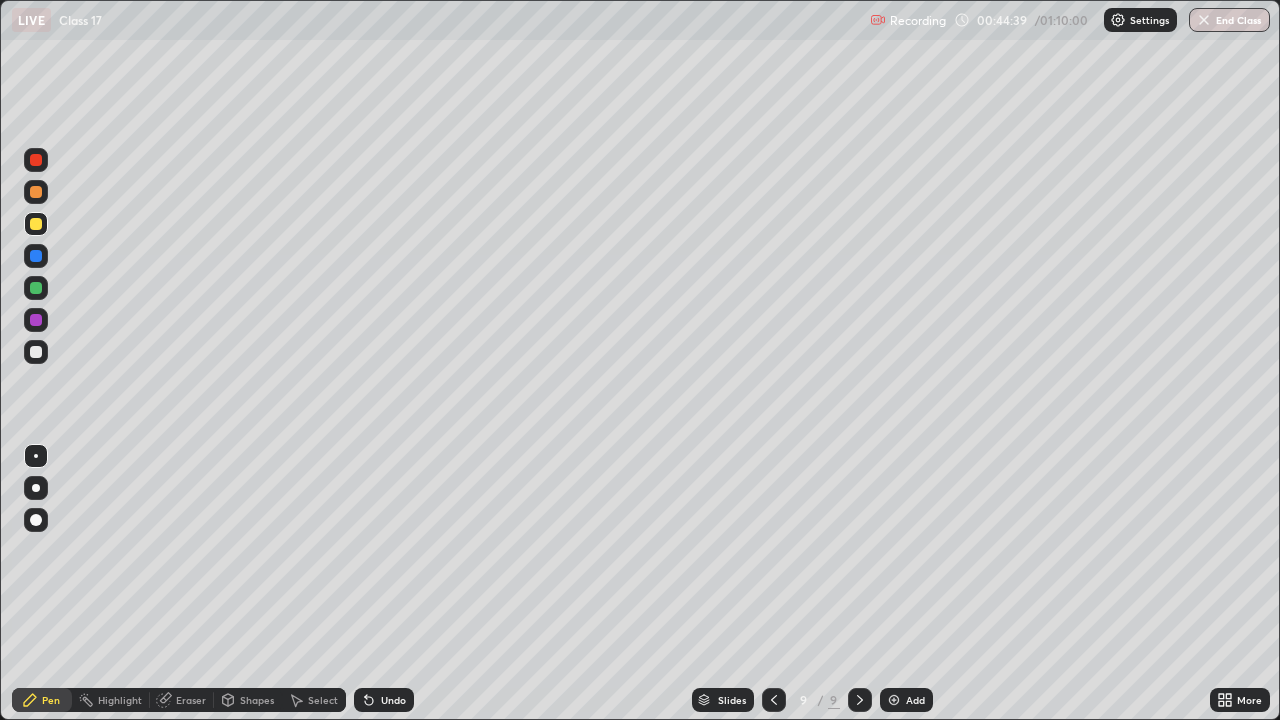 click on "Eraser" at bounding box center [191, 700] 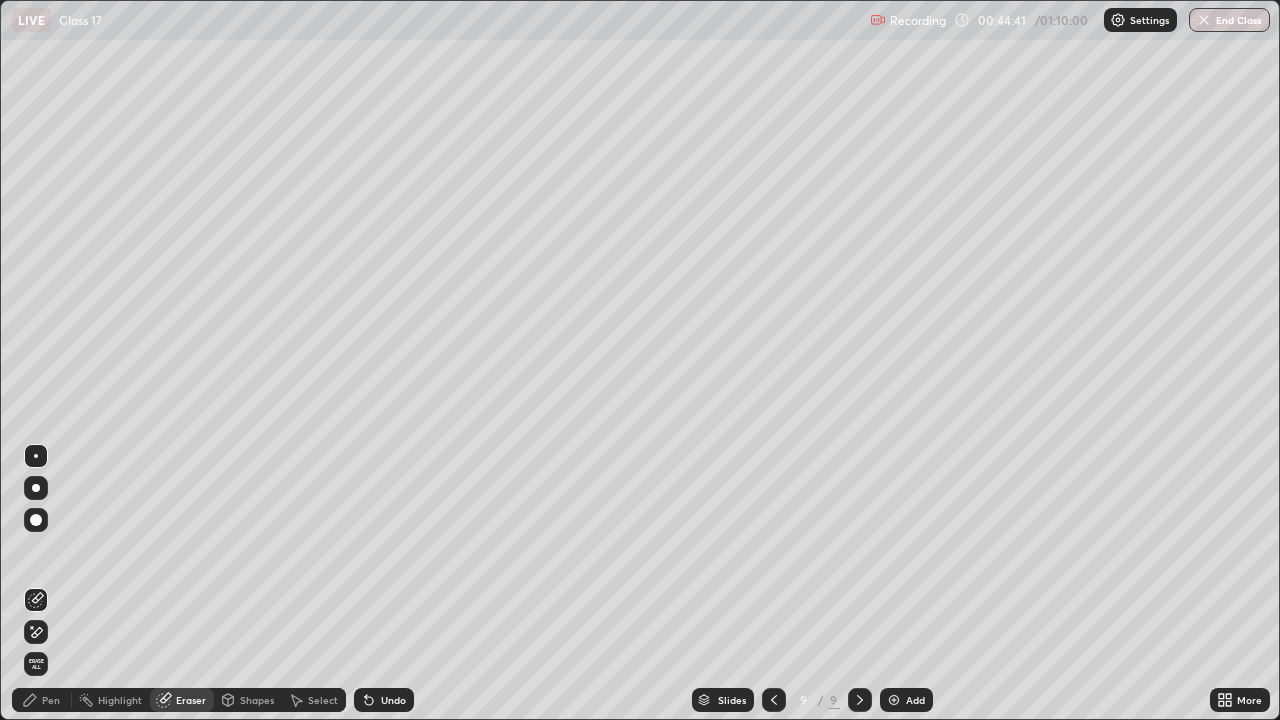 click on "Pen" at bounding box center [51, 700] 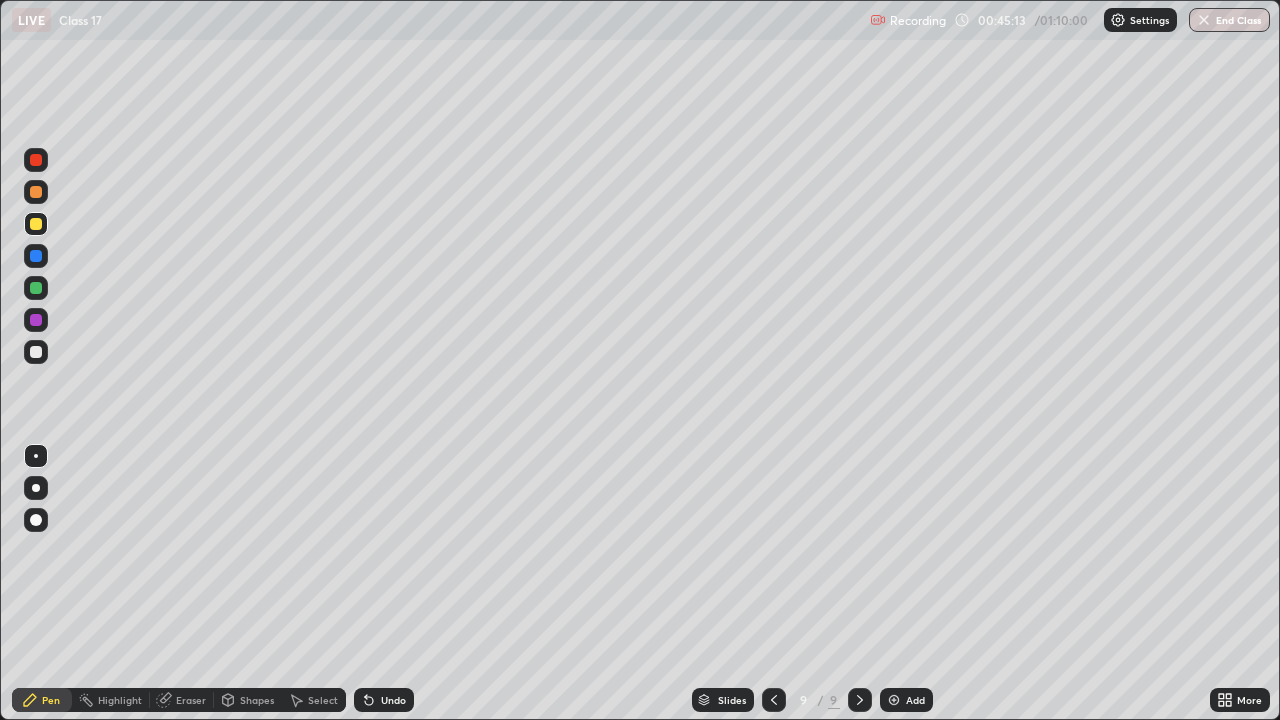 click at bounding box center (36, 352) 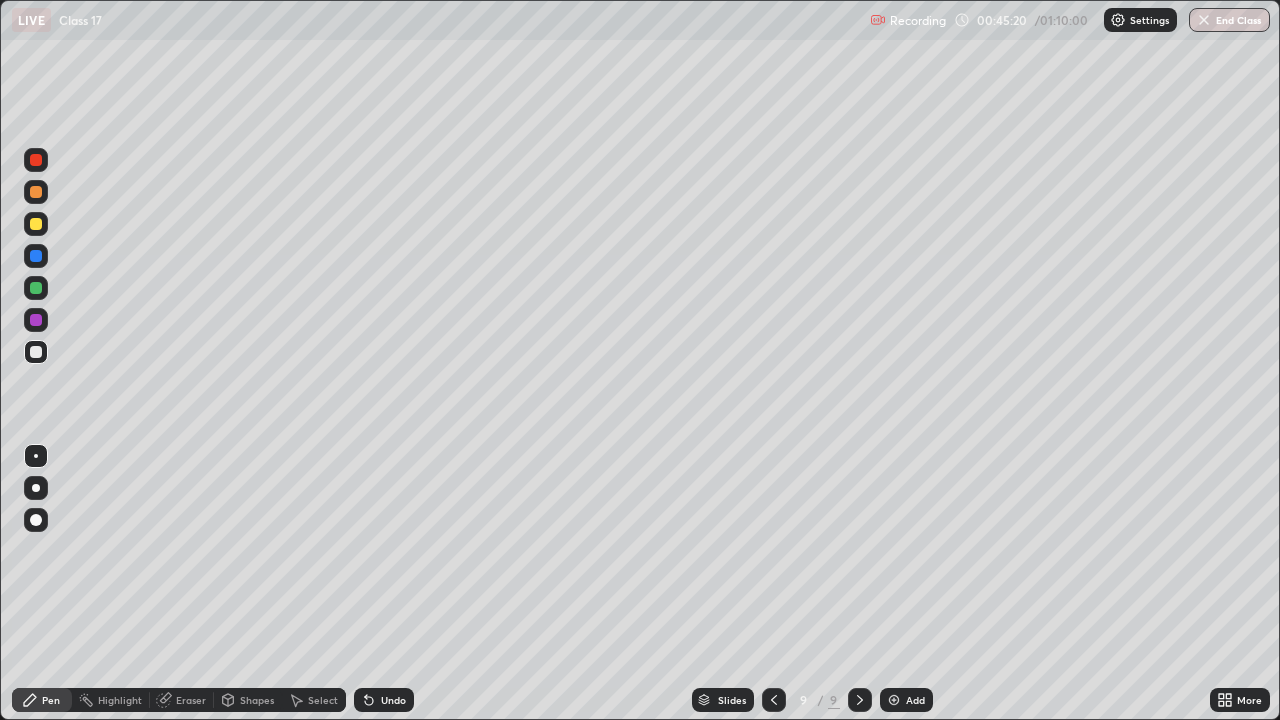 click at bounding box center (36, 256) 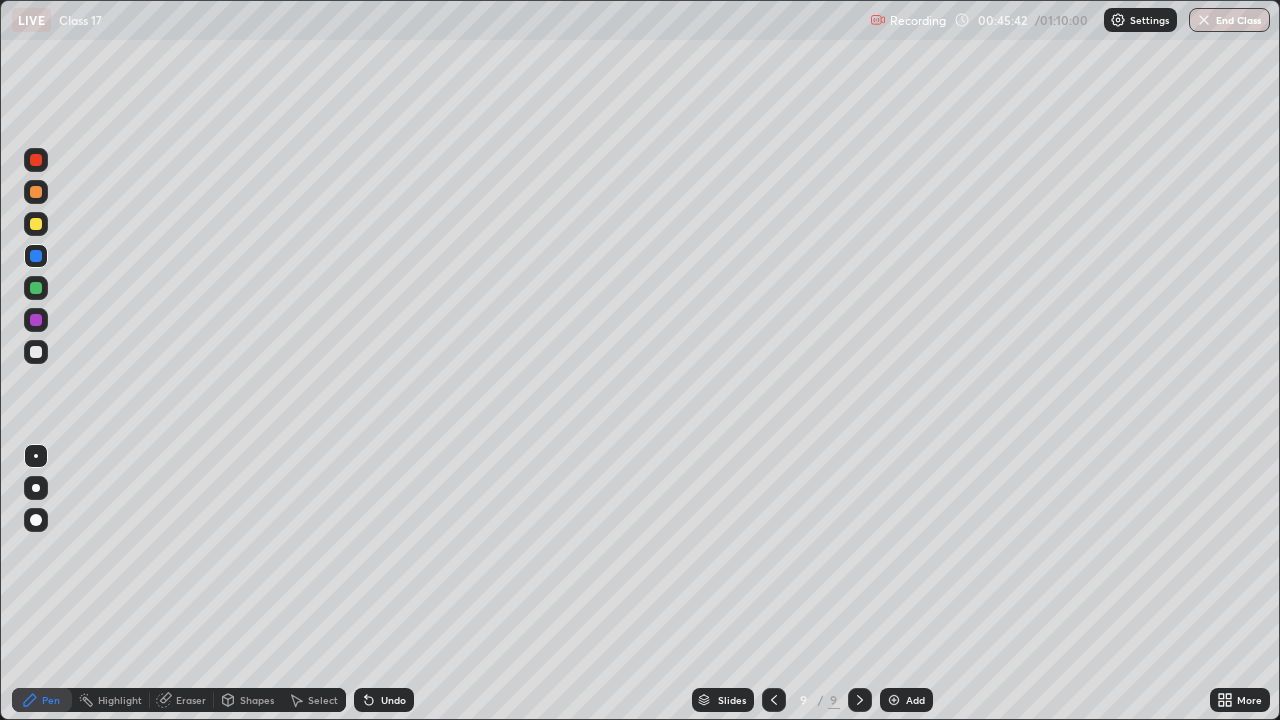 click 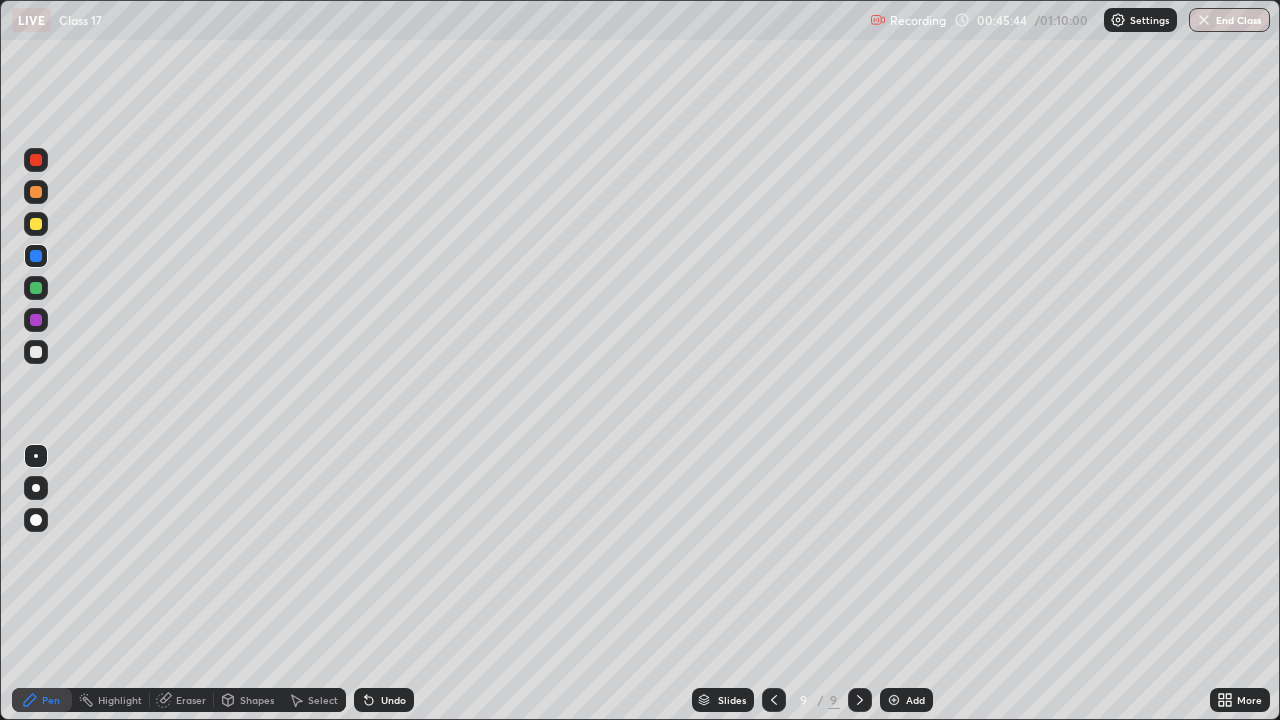 click on "Add" at bounding box center (915, 700) 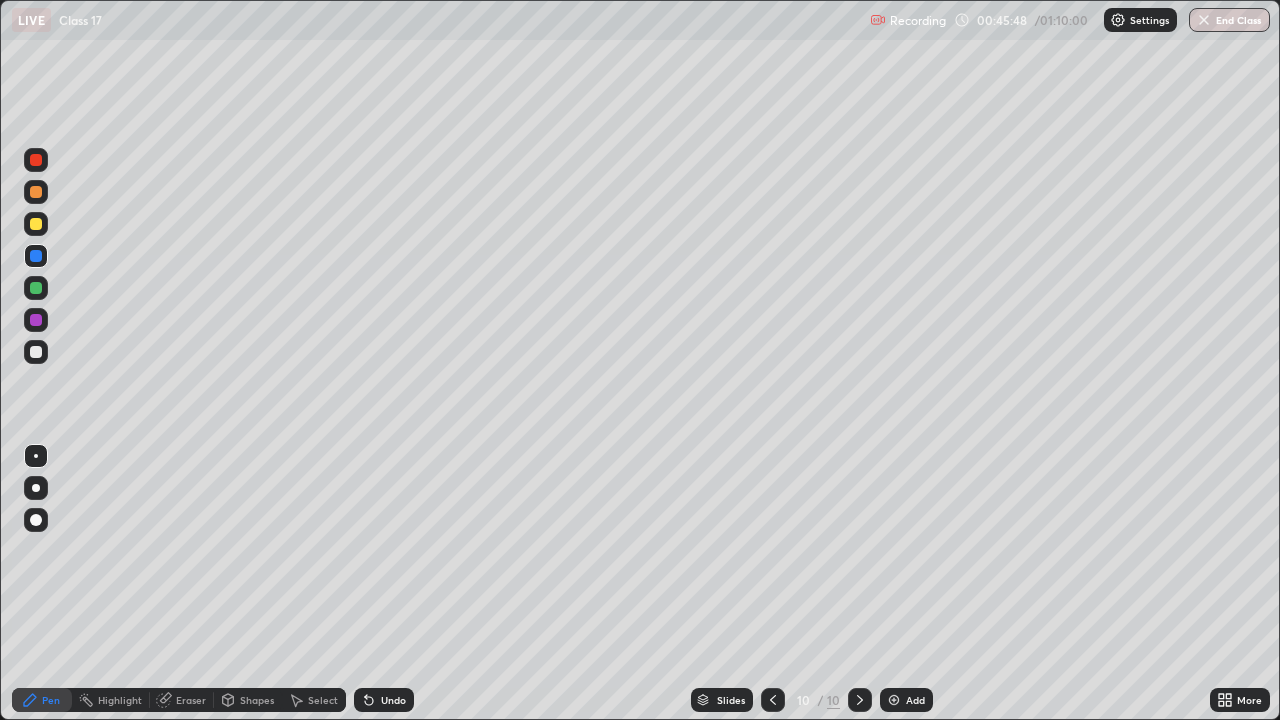 click at bounding box center (36, 352) 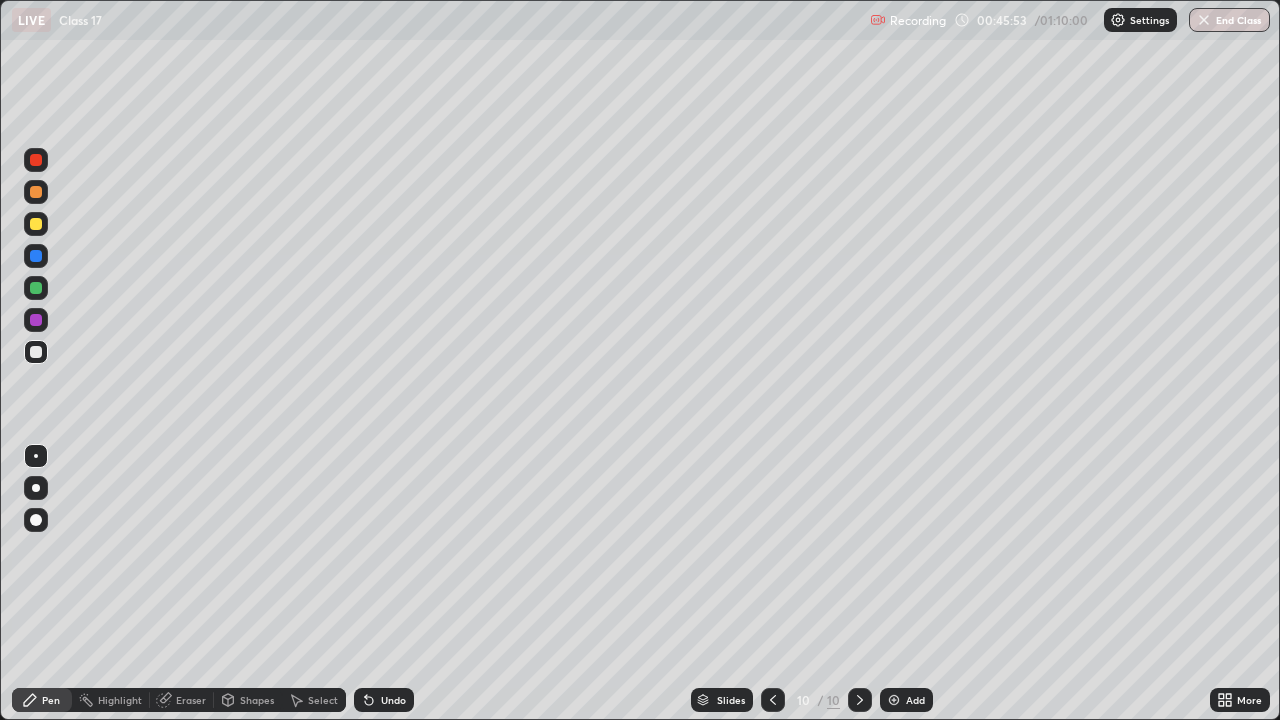 click 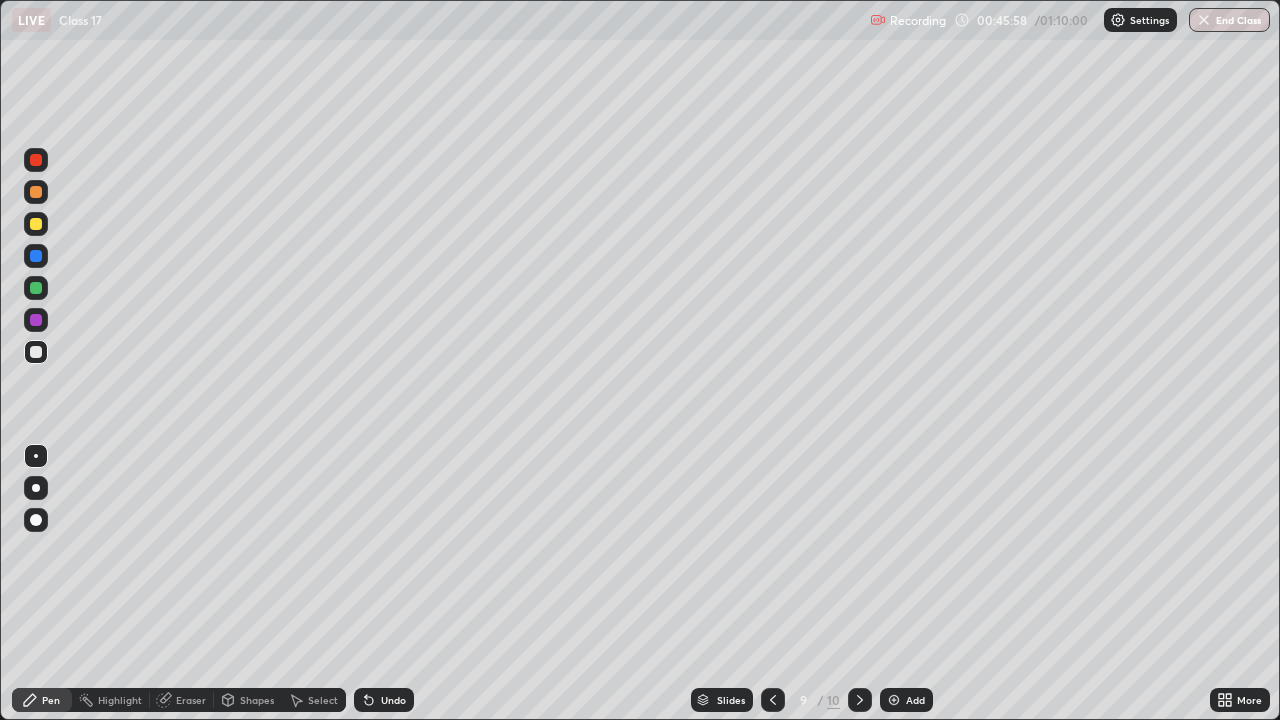 click 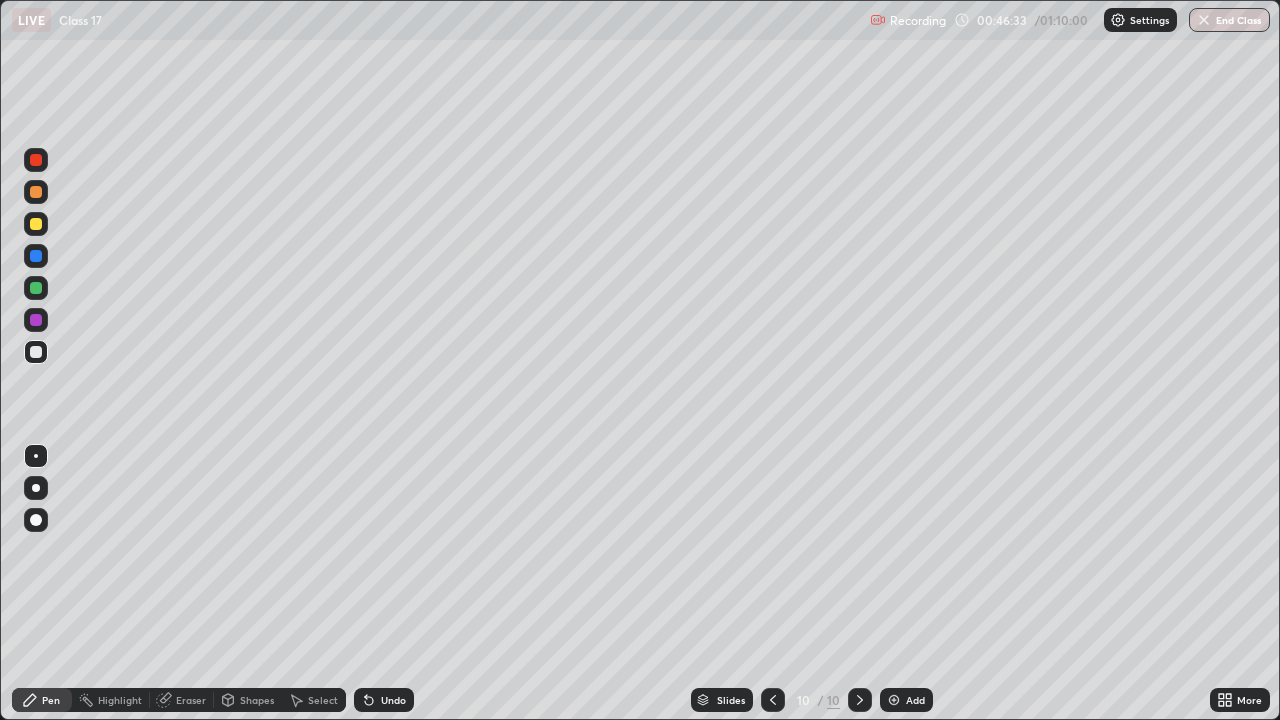 click at bounding box center (36, 192) 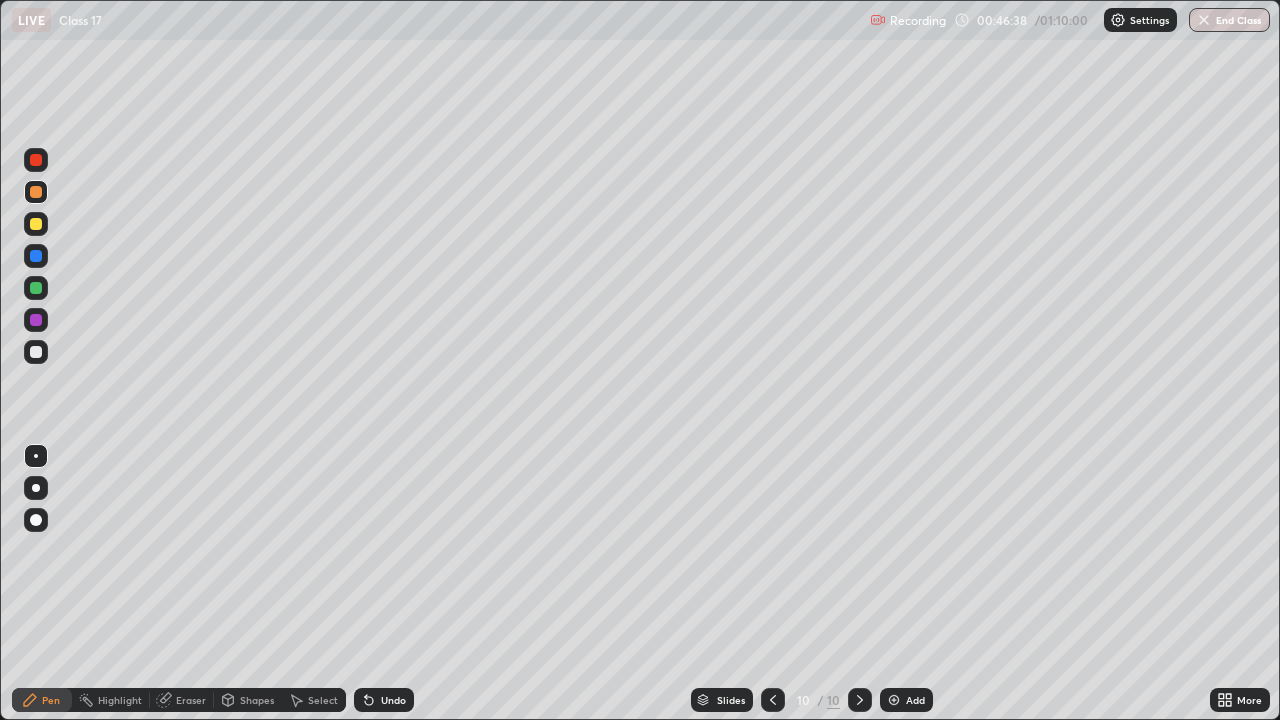 click at bounding box center [36, 352] 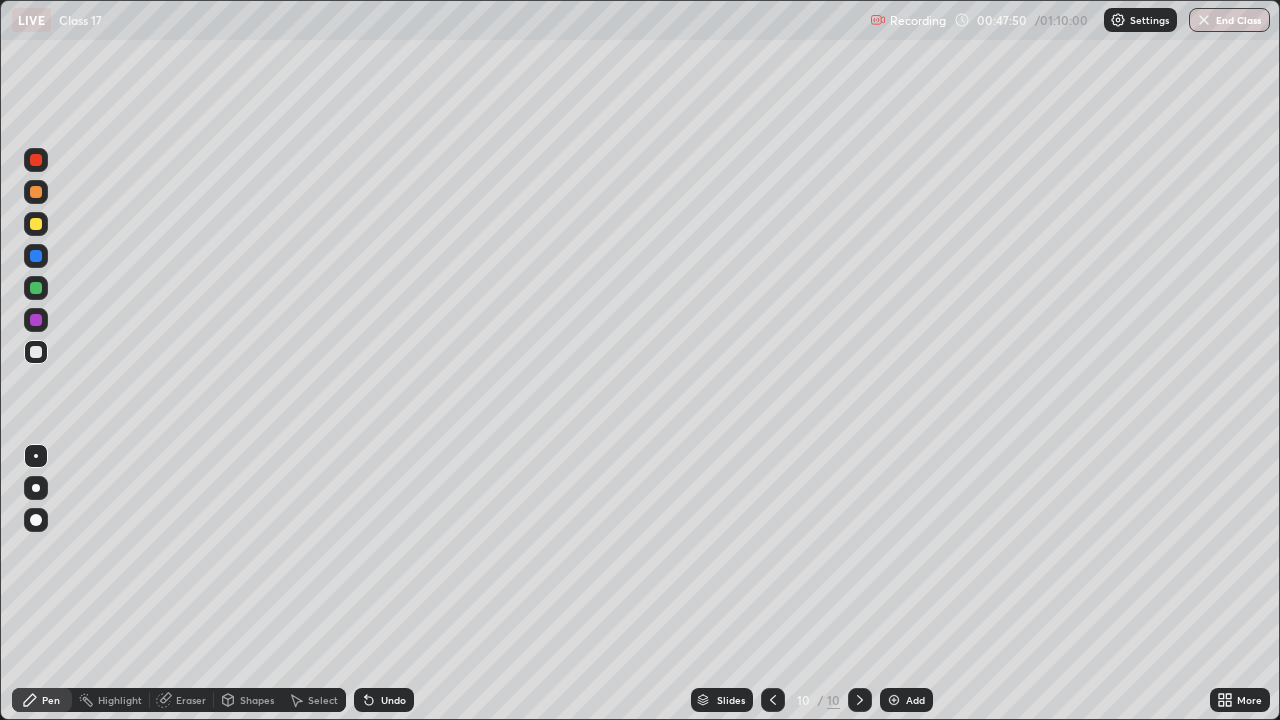 click at bounding box center [36, 256] 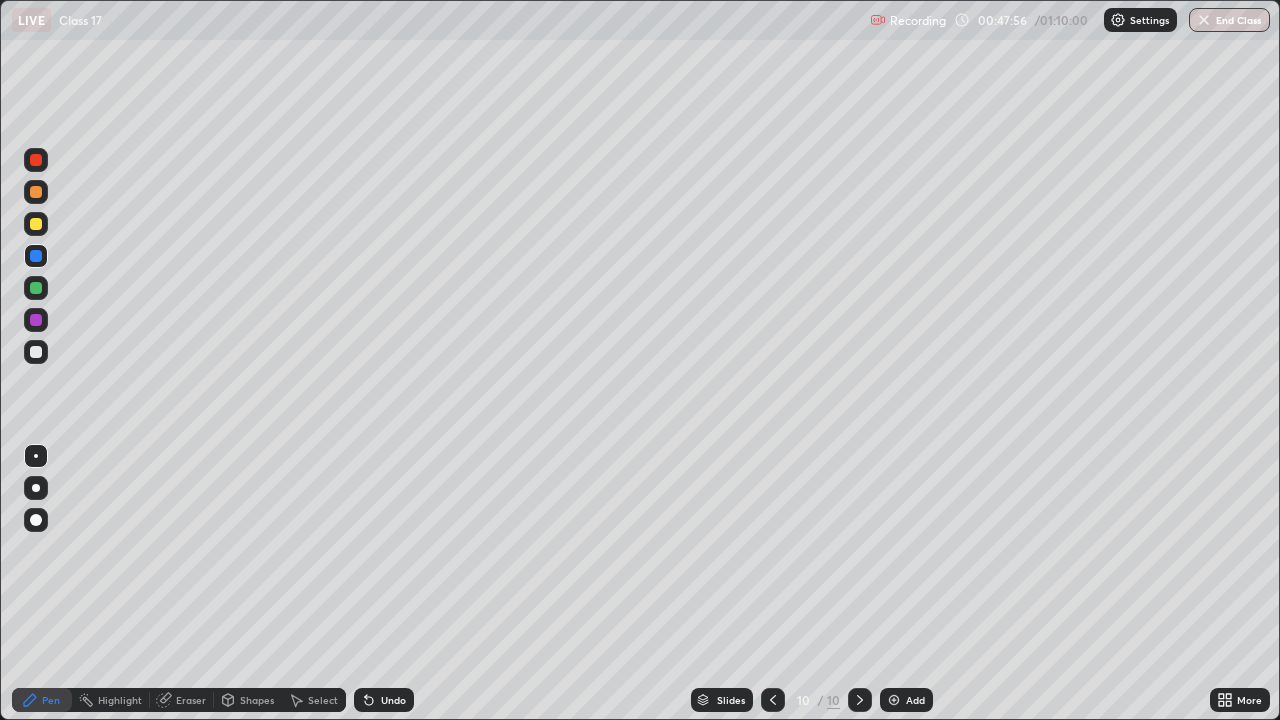 click at bounding box center [36, 352] 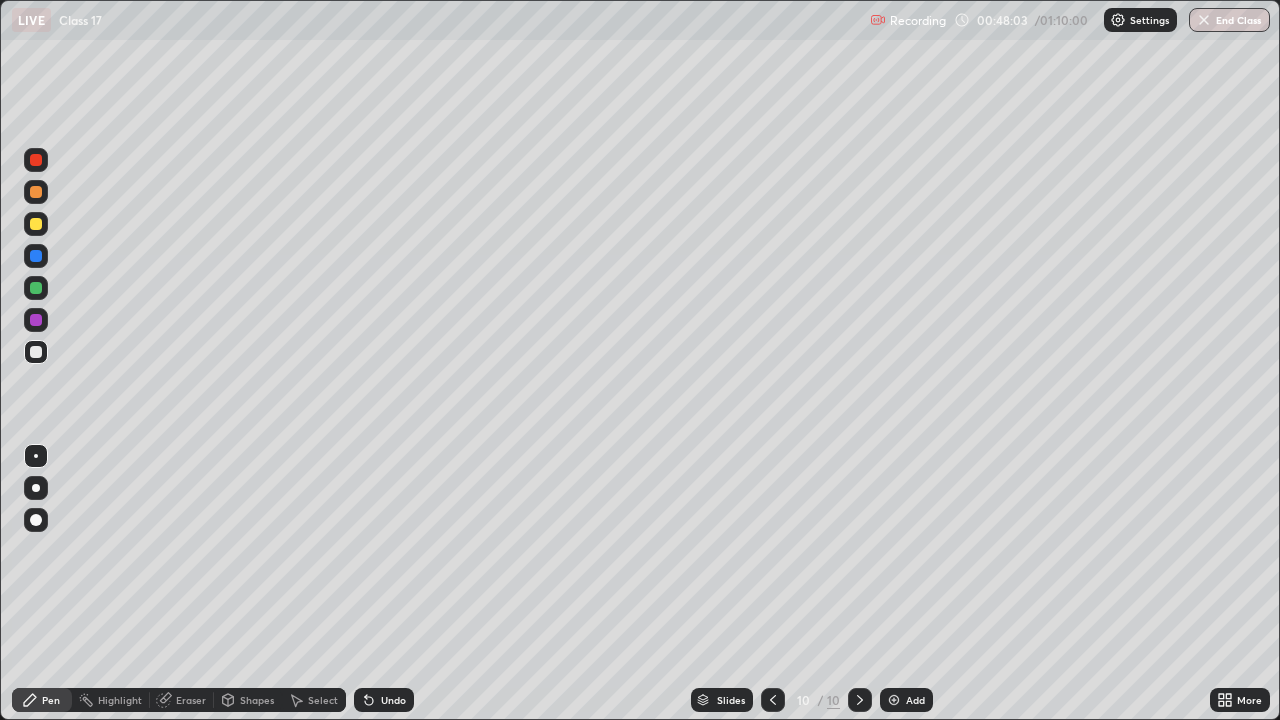 click 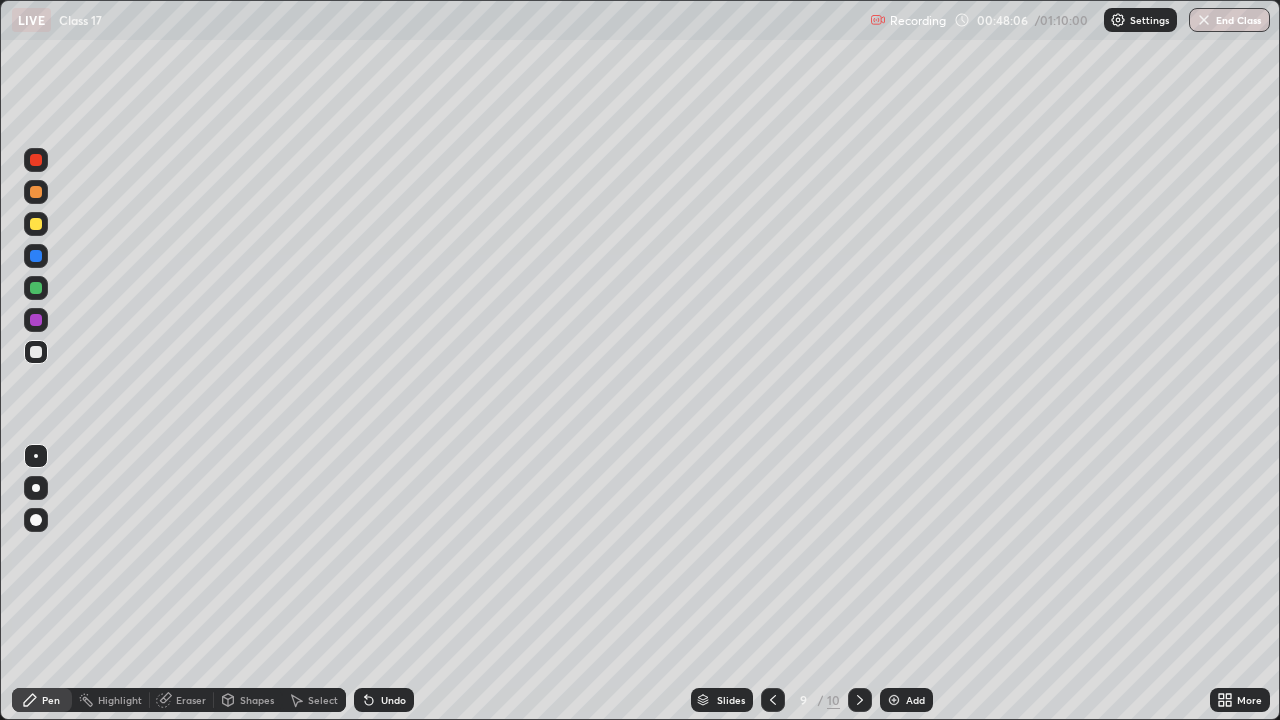 click 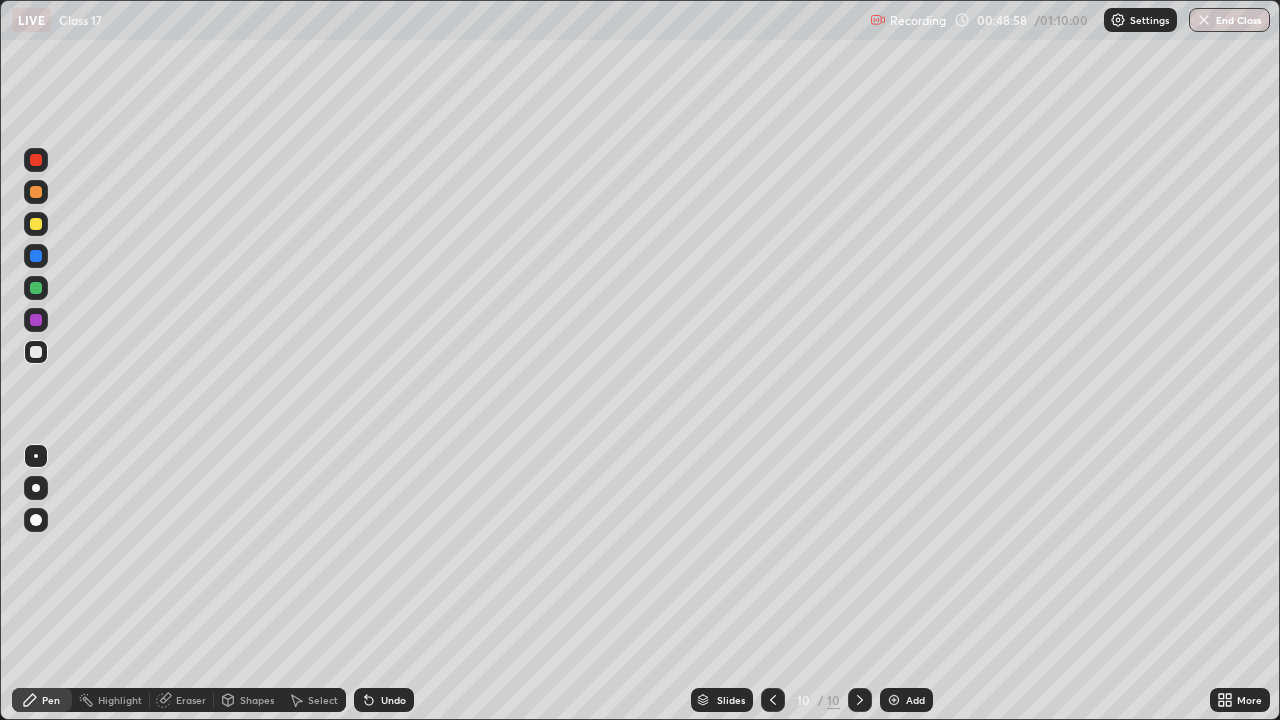 click at bounding box center [36, 224] 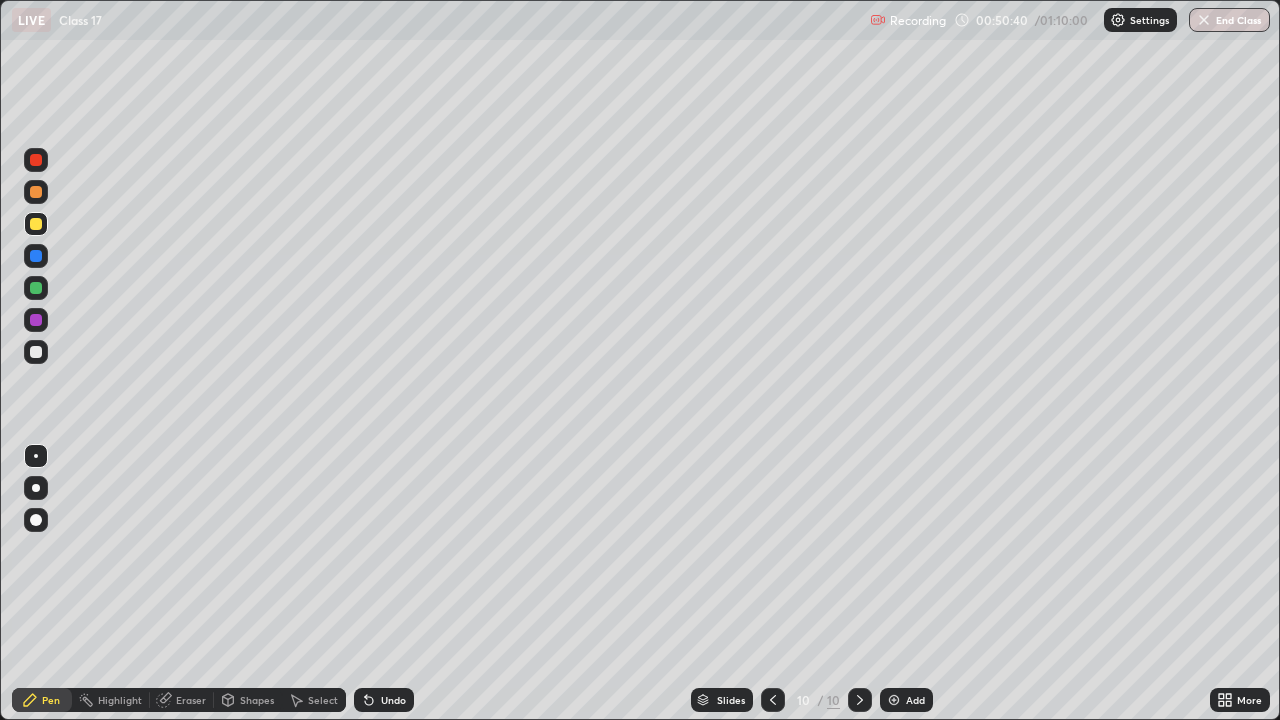 click on "End Class" at bounding box center (1229, 20) 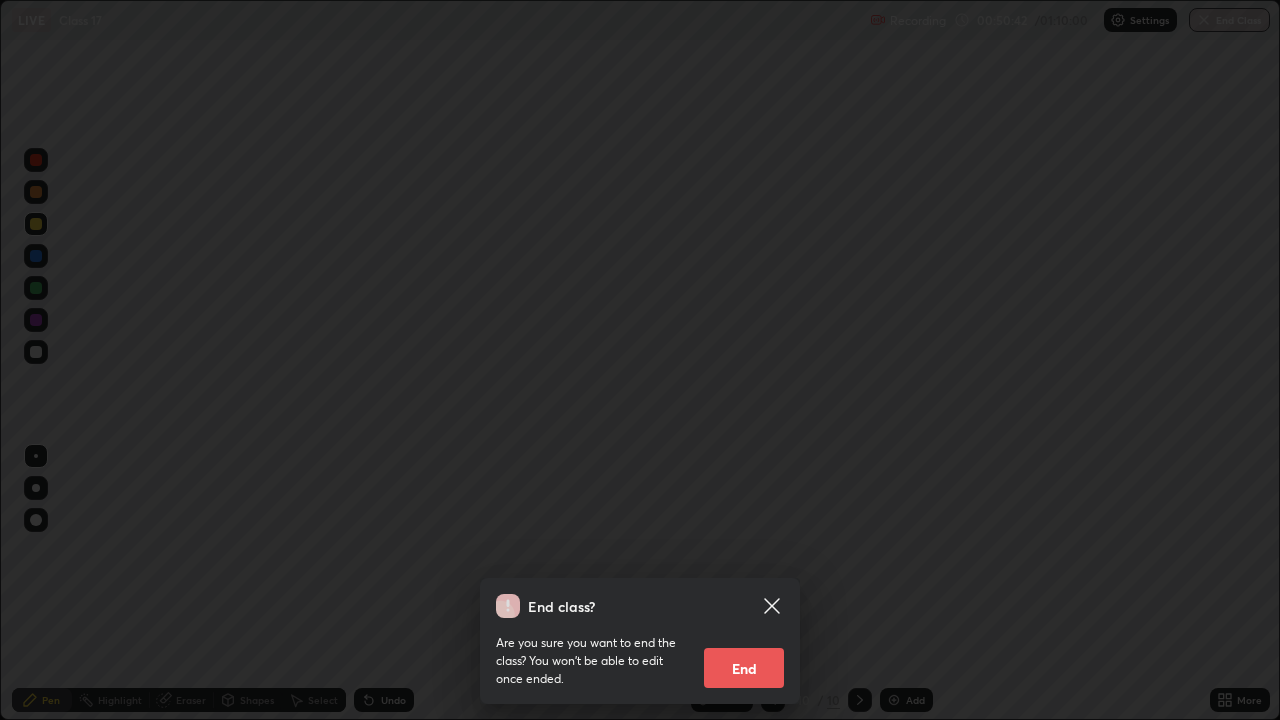 click on "End" at bounding box center (744, 668) 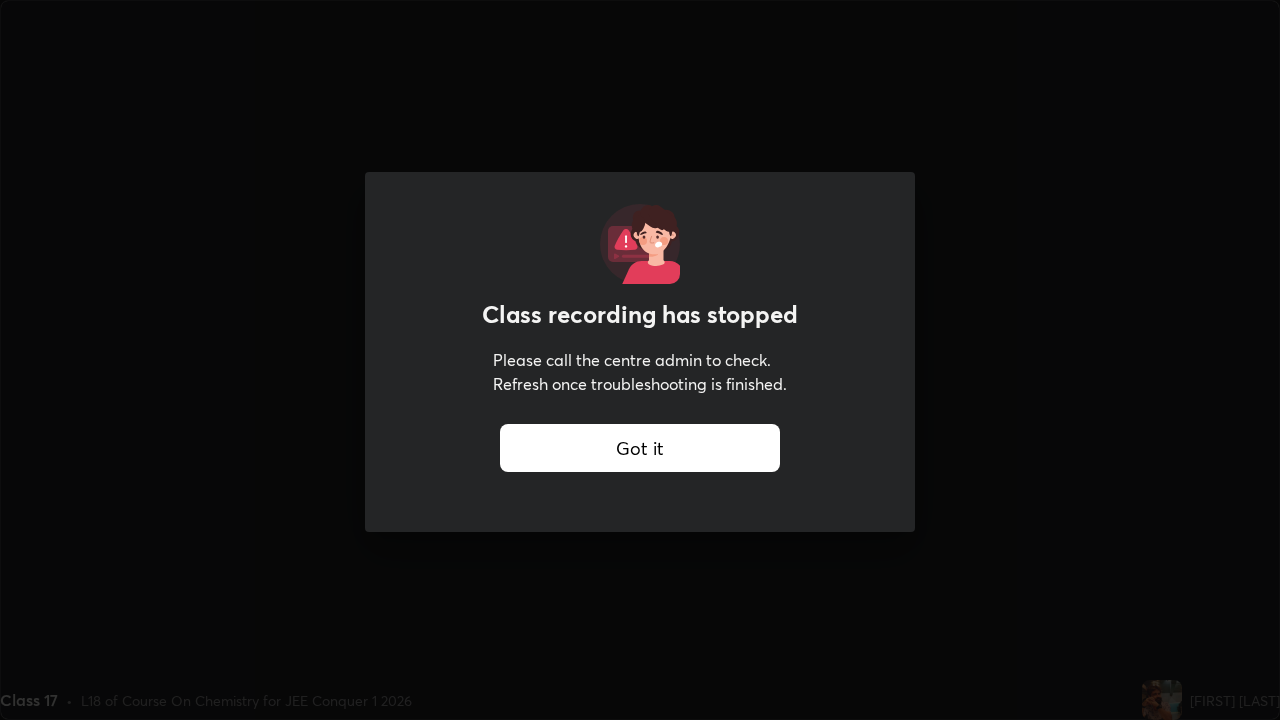 click on "Got it" at bounding box center (640, 448) 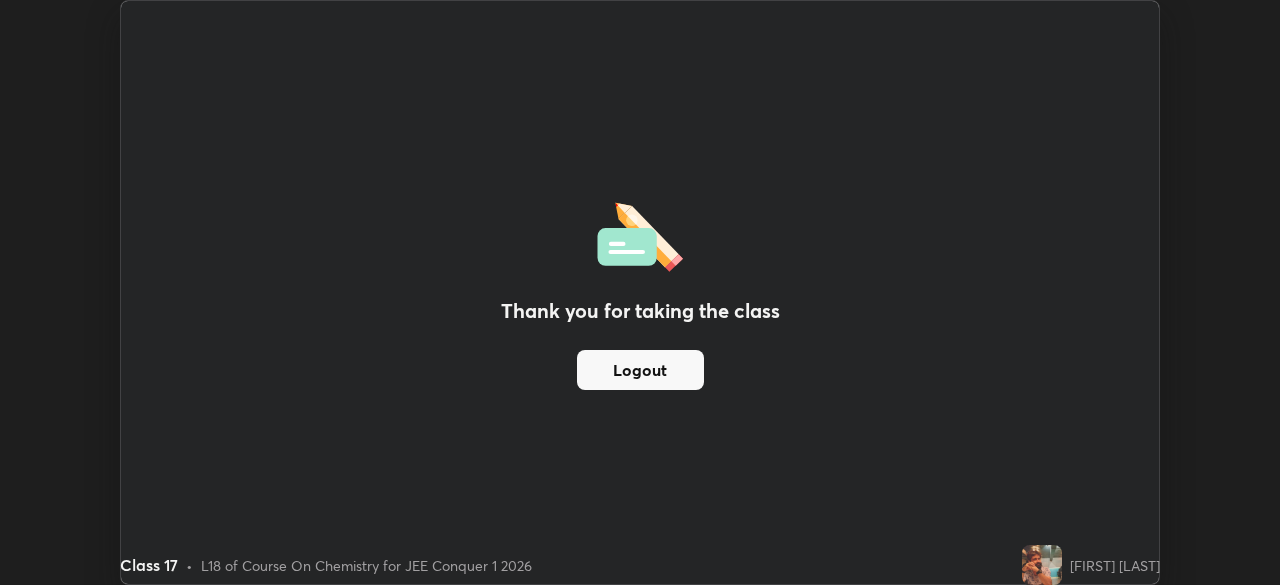 scroll, scrollTop: 585, scrollLeft: 1280, axis: both 